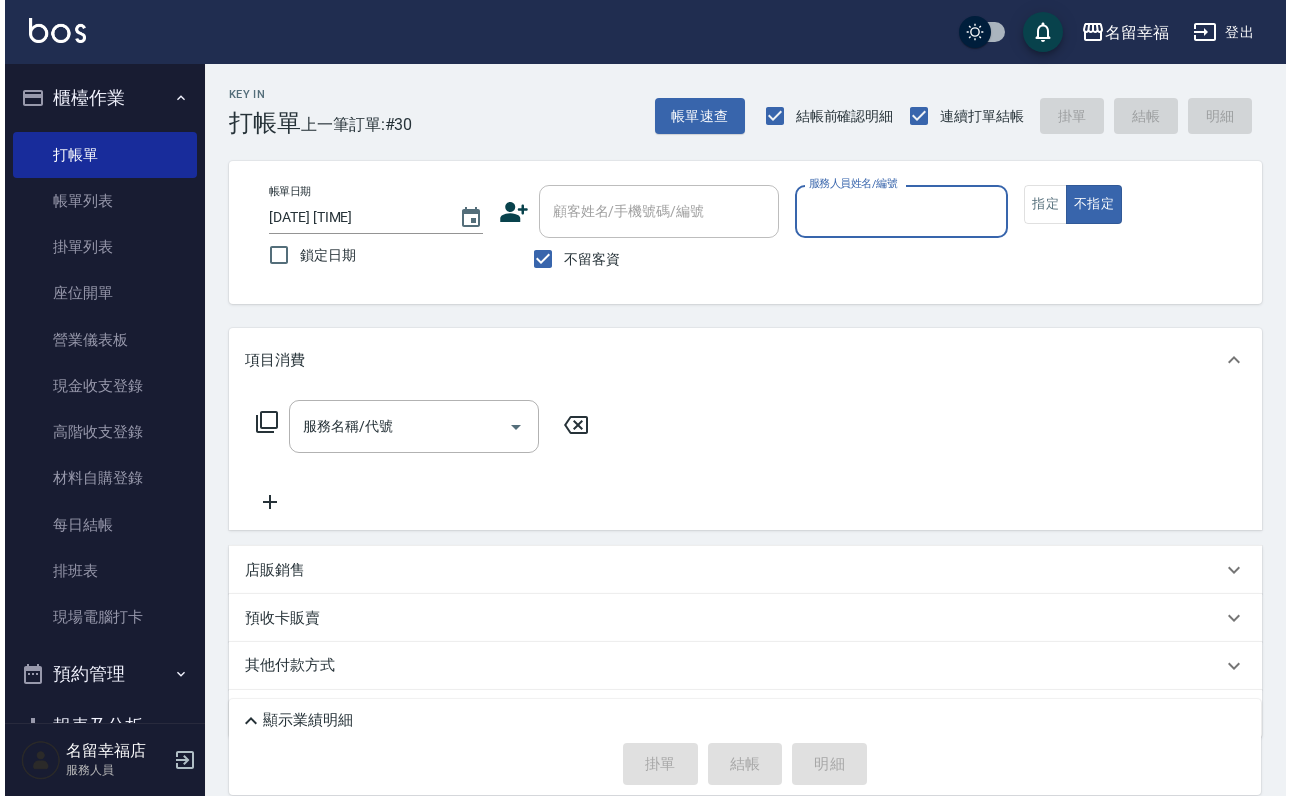 scroll, scrollTop: 0, scrollLeft: 0, axis: both 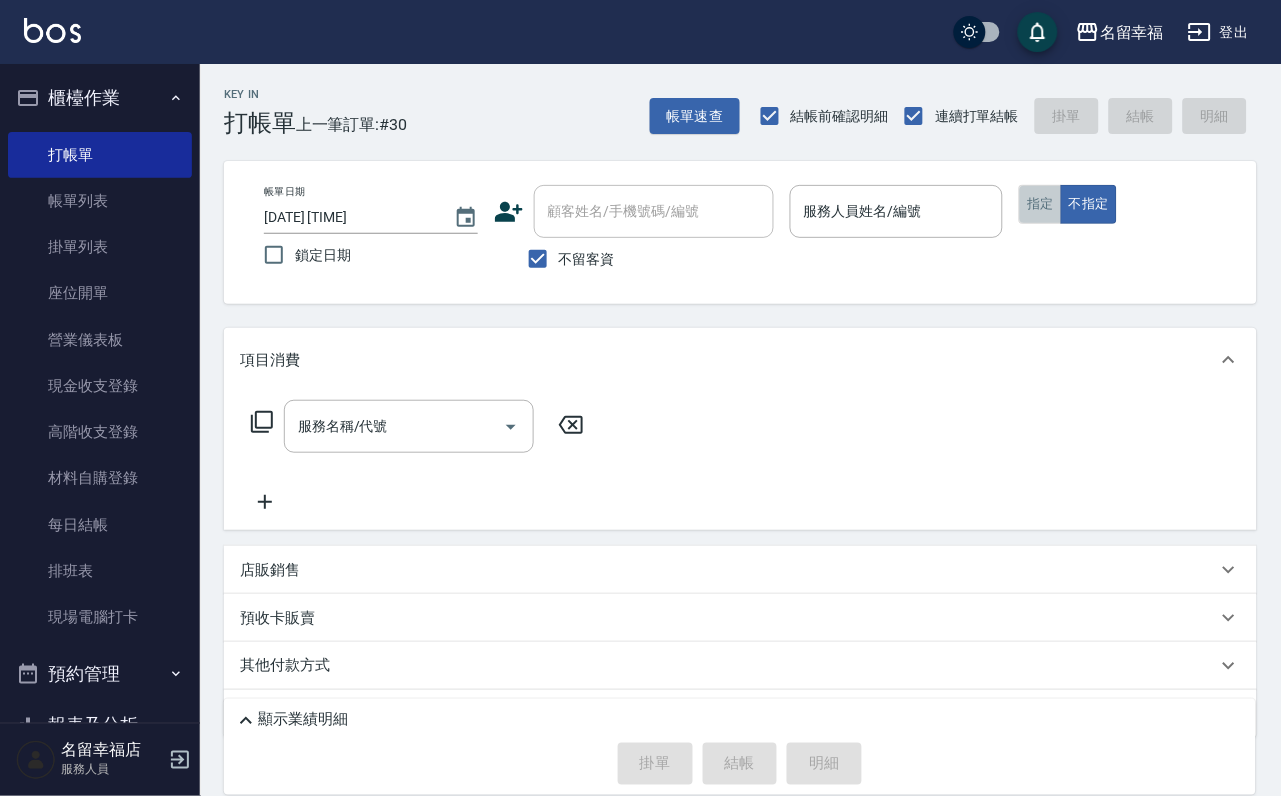 click on "指定" at bounding box center [1040, 204] 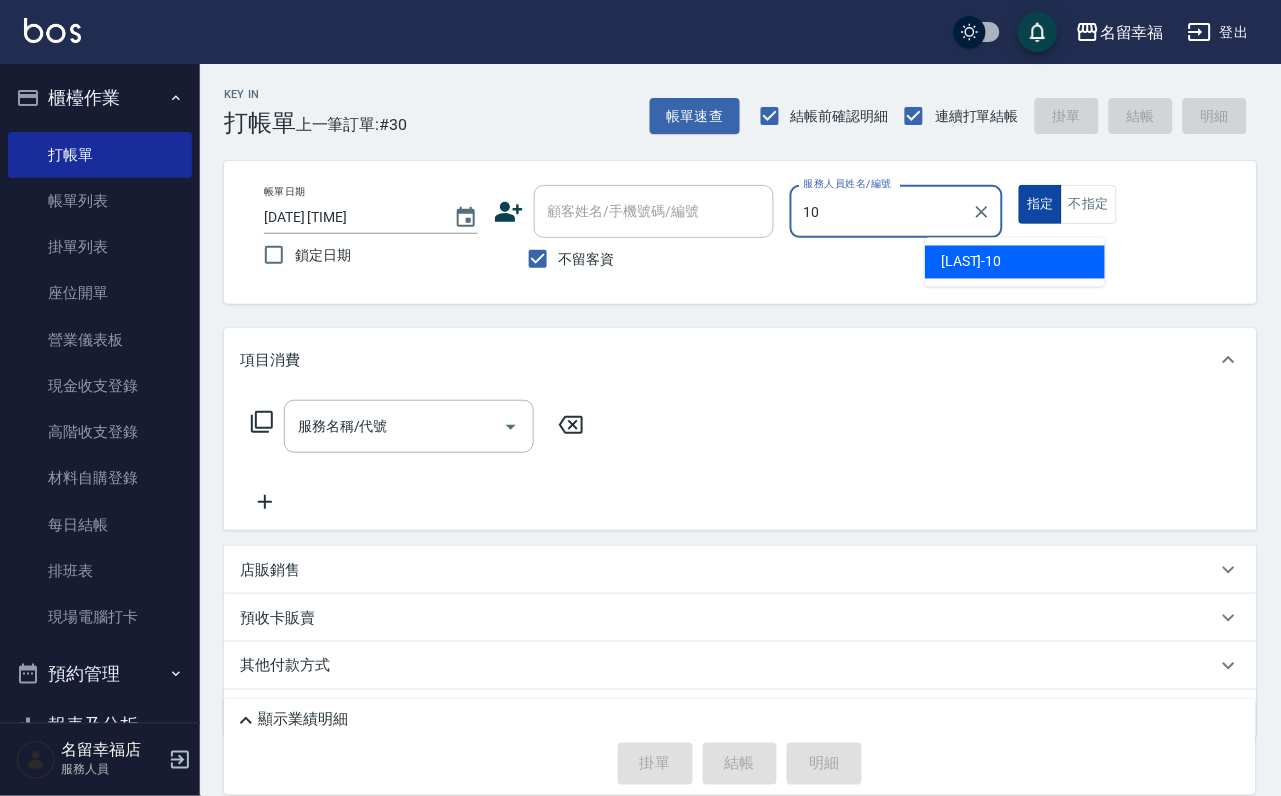 type on "[LAST]-[NUMBER]" 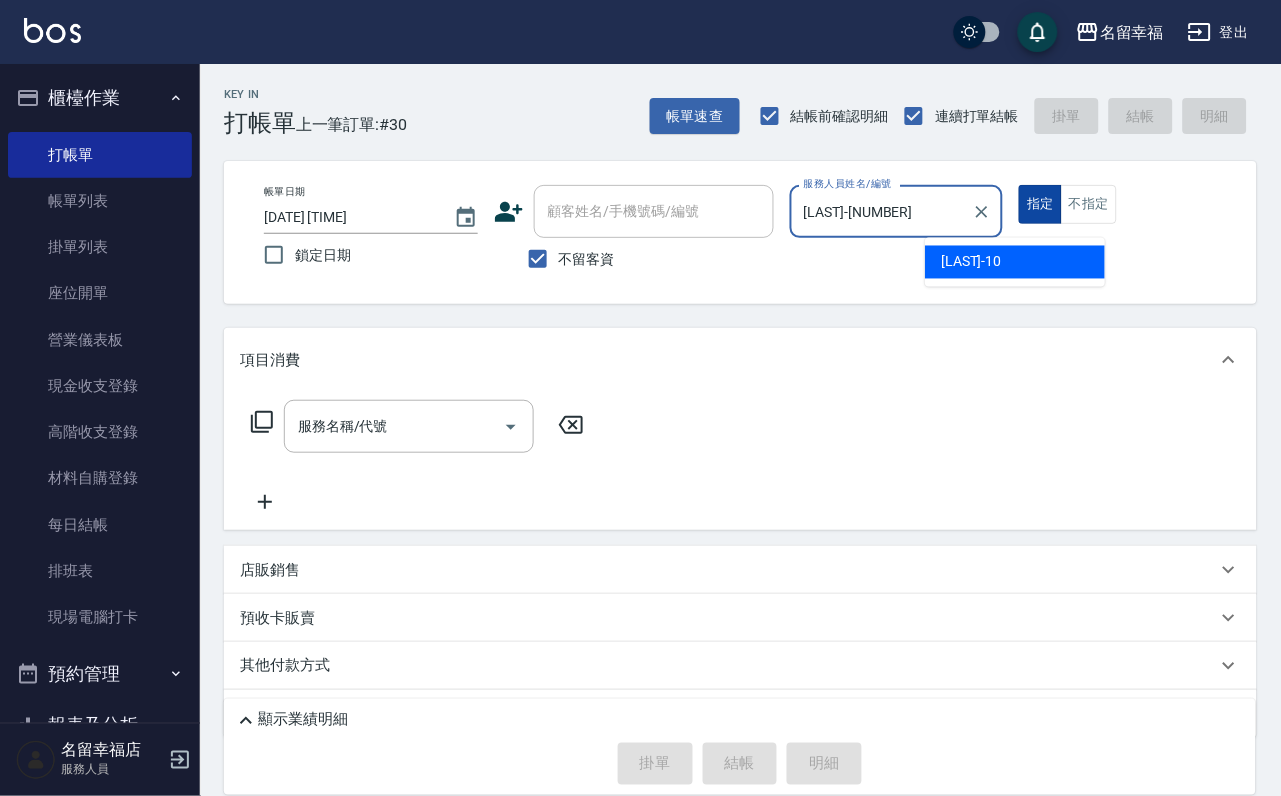 type on "true" 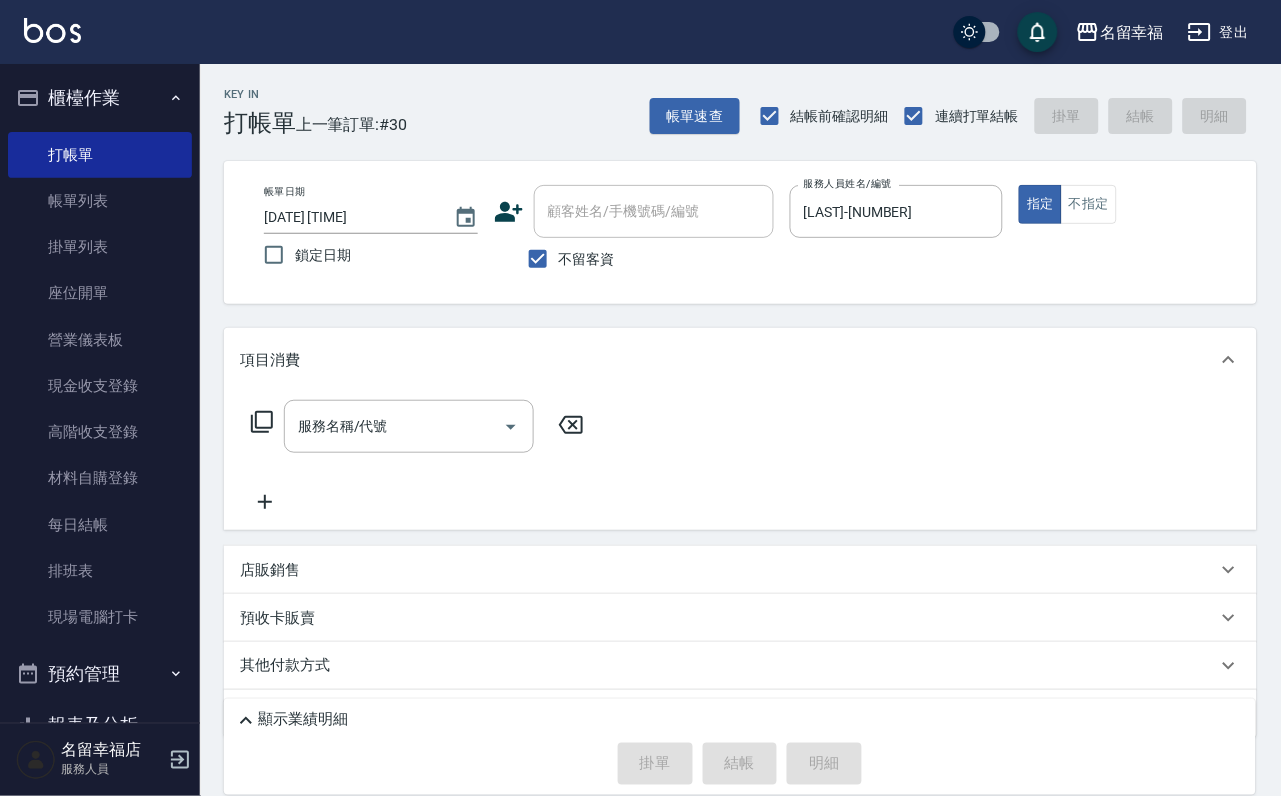 click 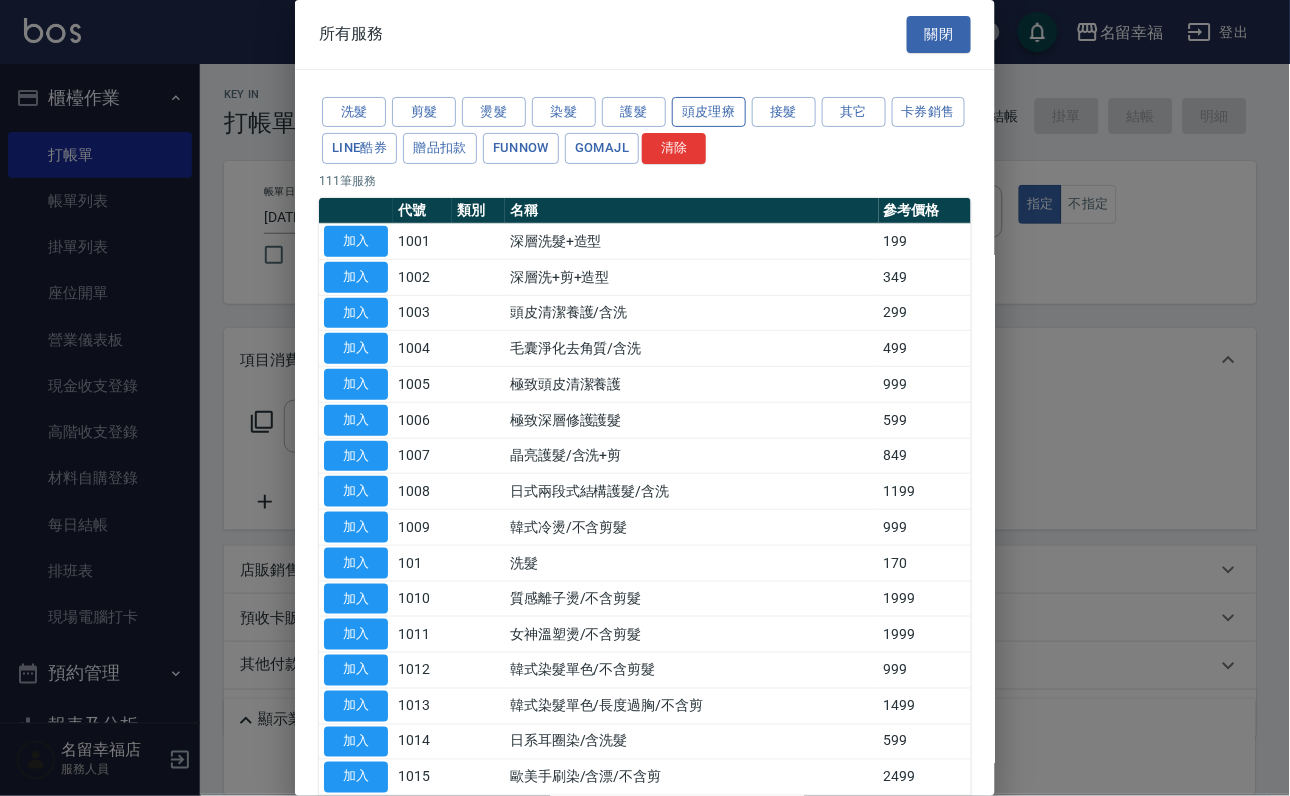 click on "頭皮理療" at bounding box center [709, 112] 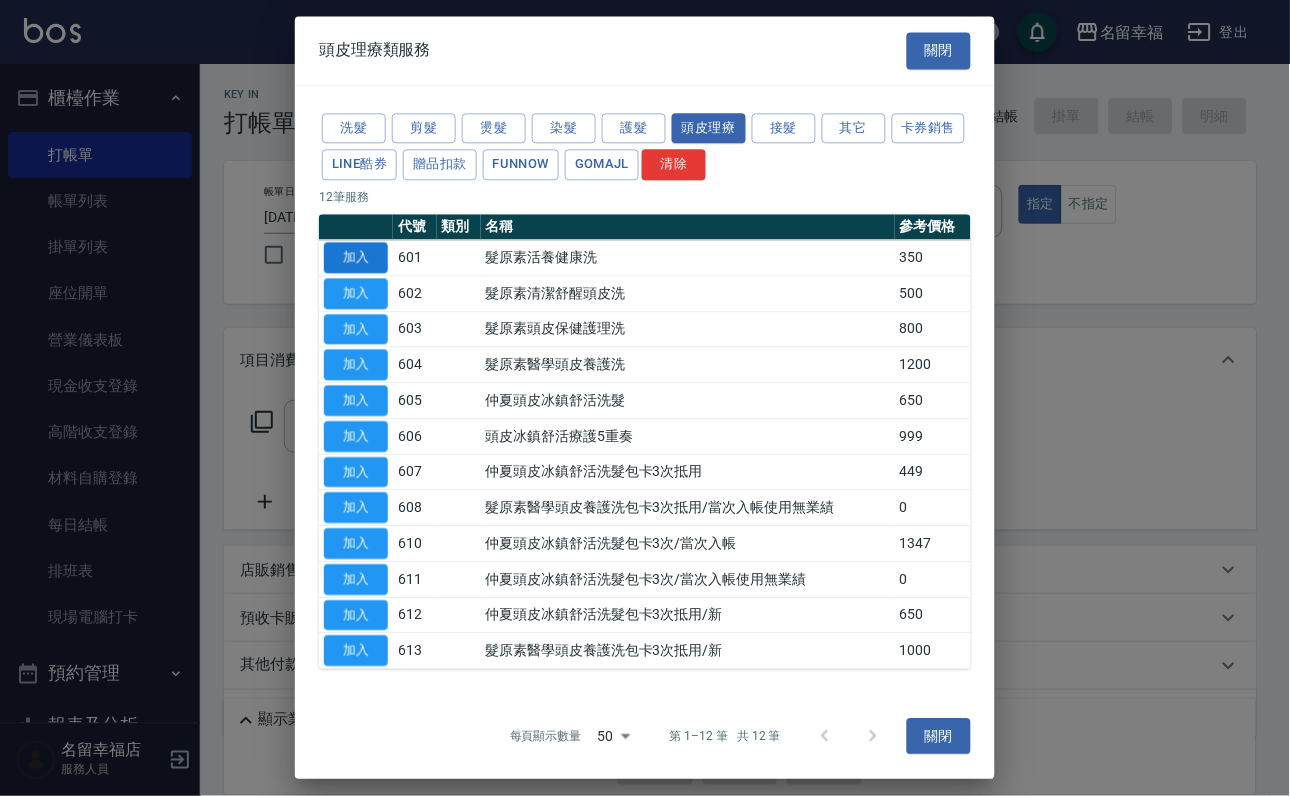 click on "加入" at bounding box center (356, 257) 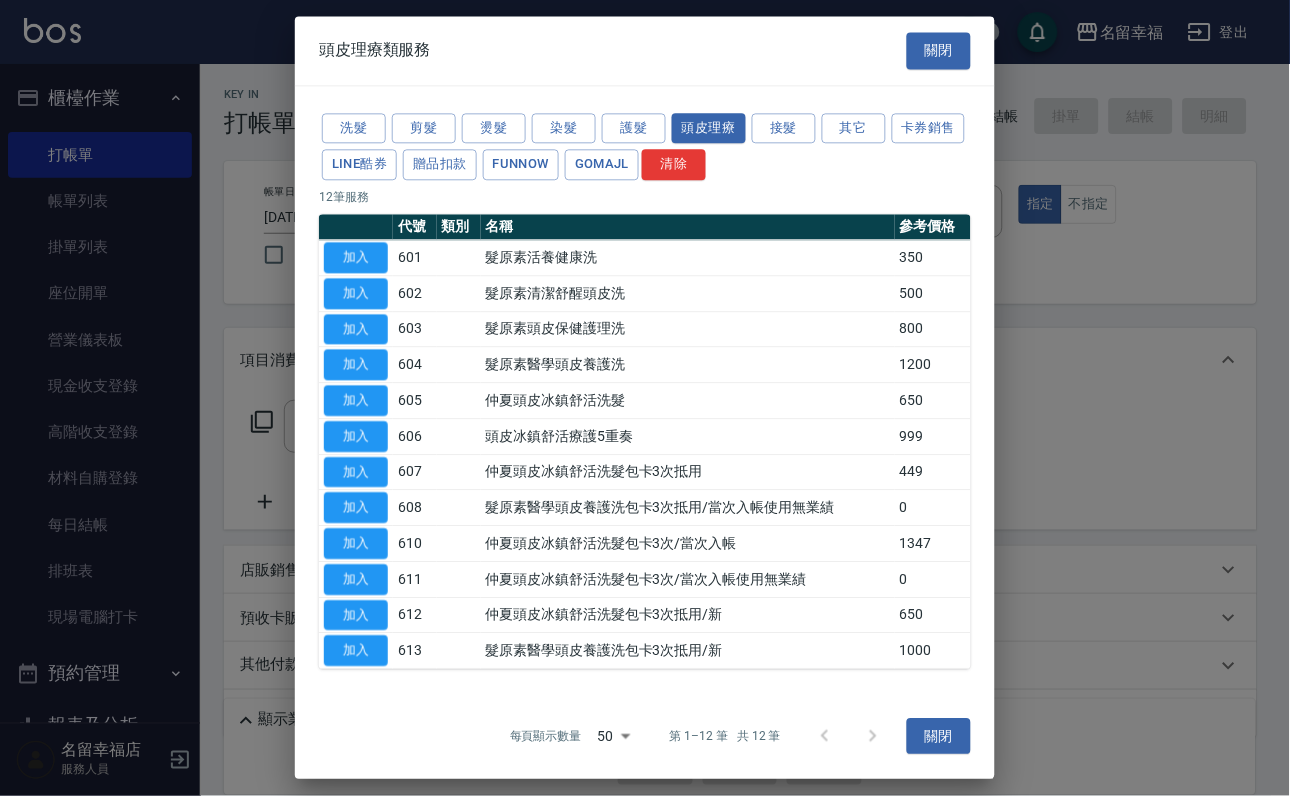 type on "髮原素活養健康洗(601)" 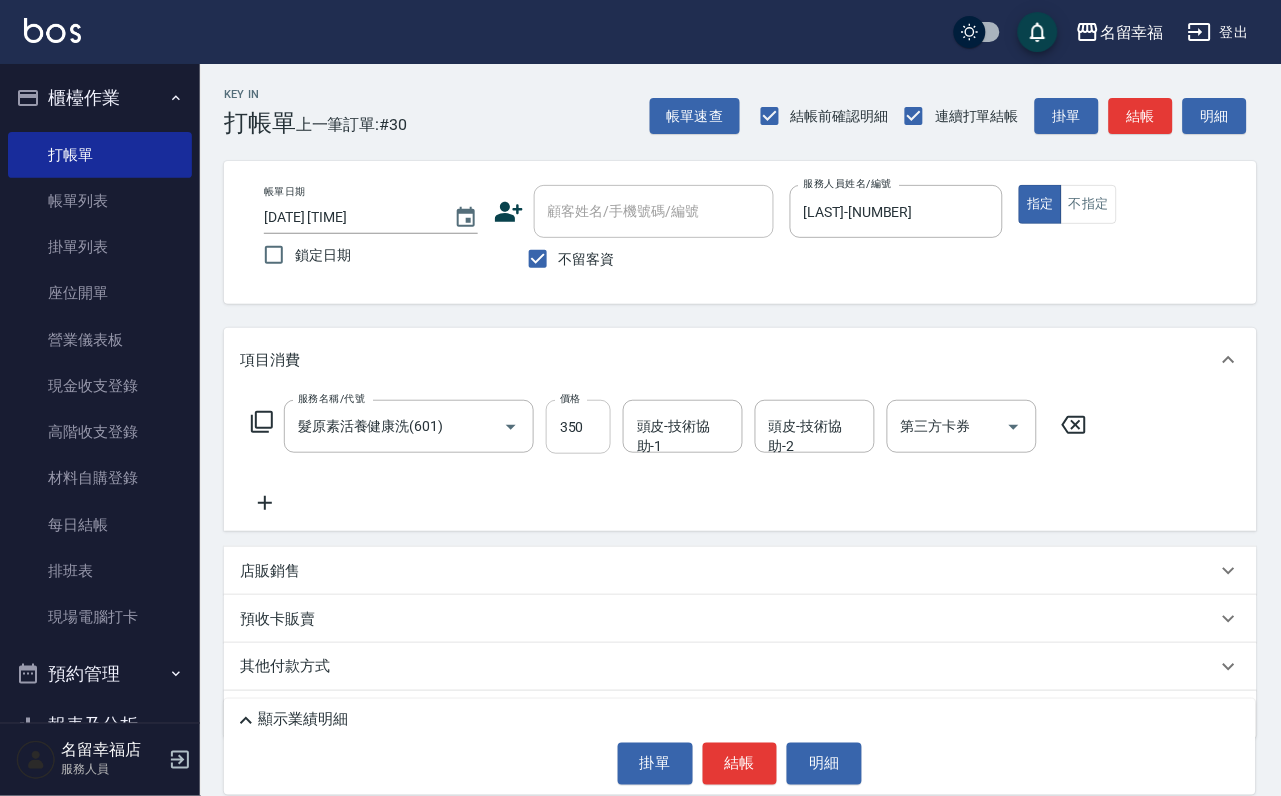 click on "350" at bounding box center [578, 427] 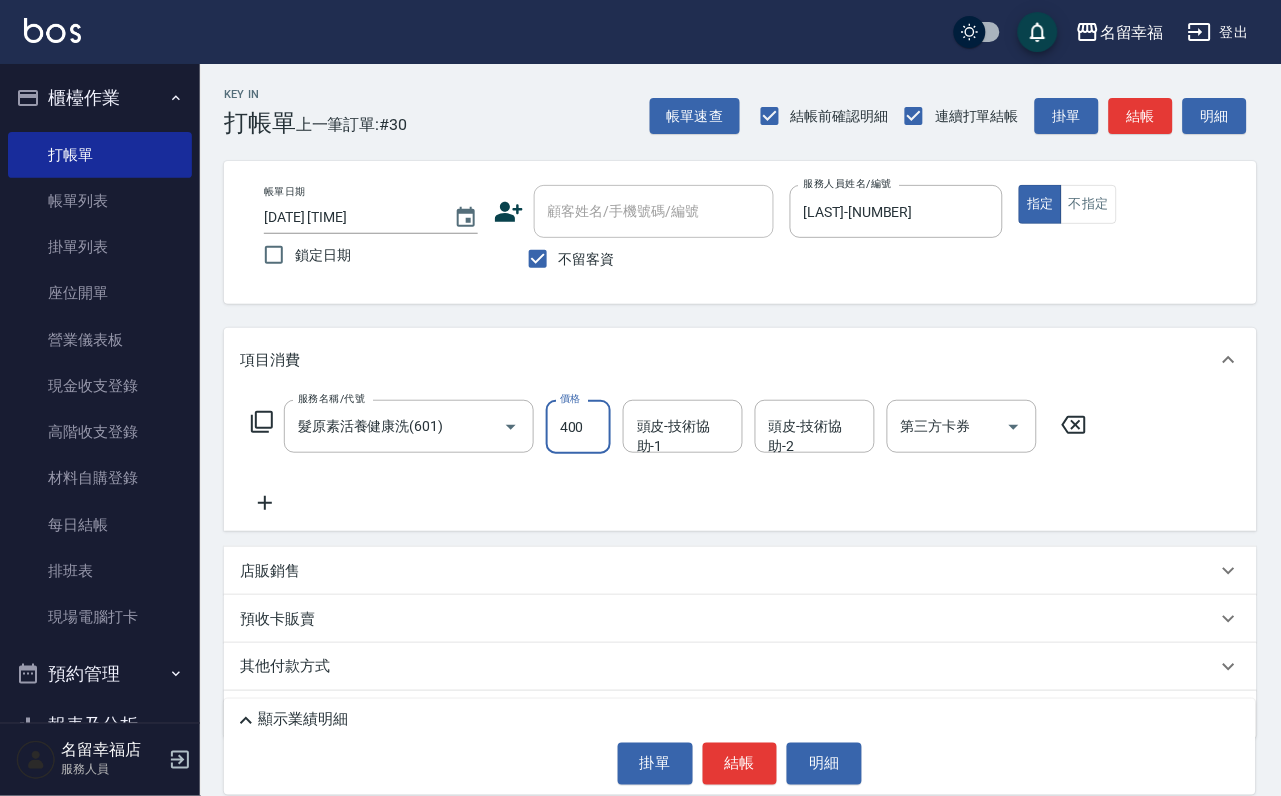 type on "400" 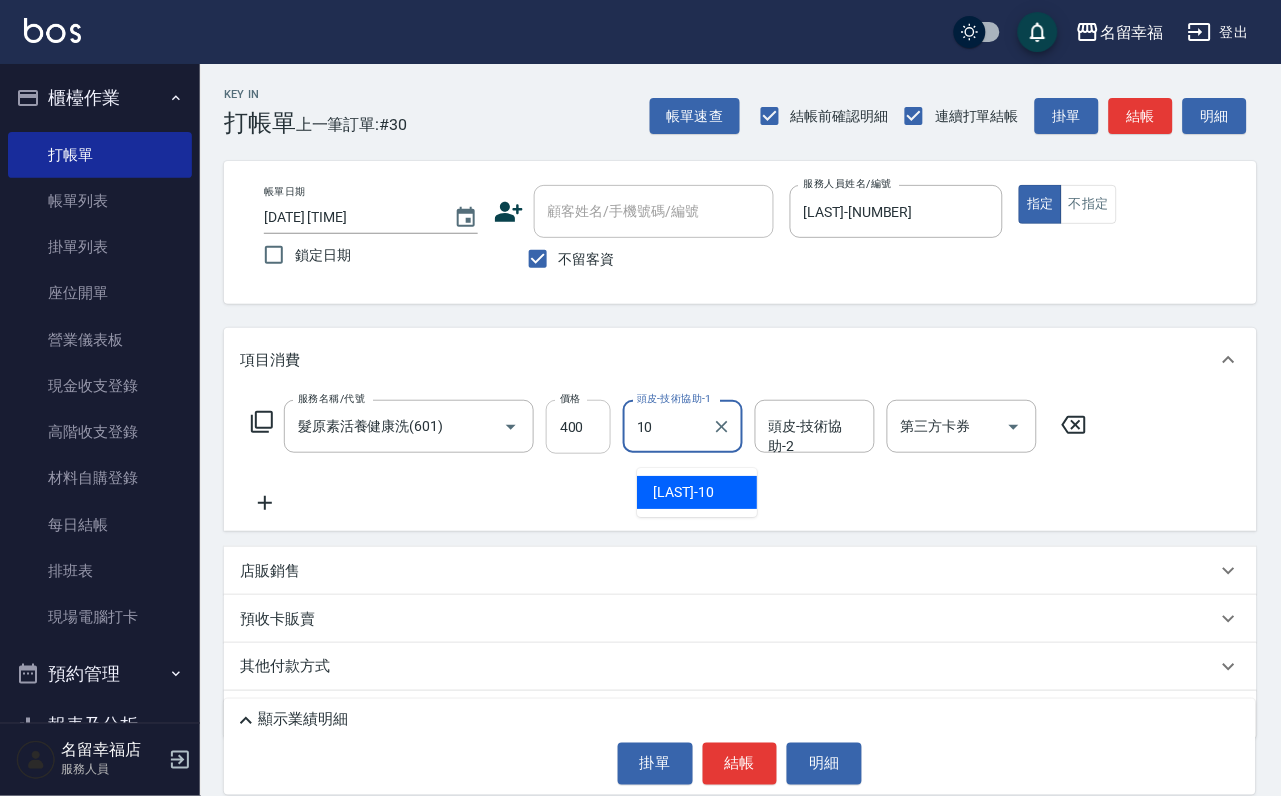 type on "[LAST]-[NUMBER]" 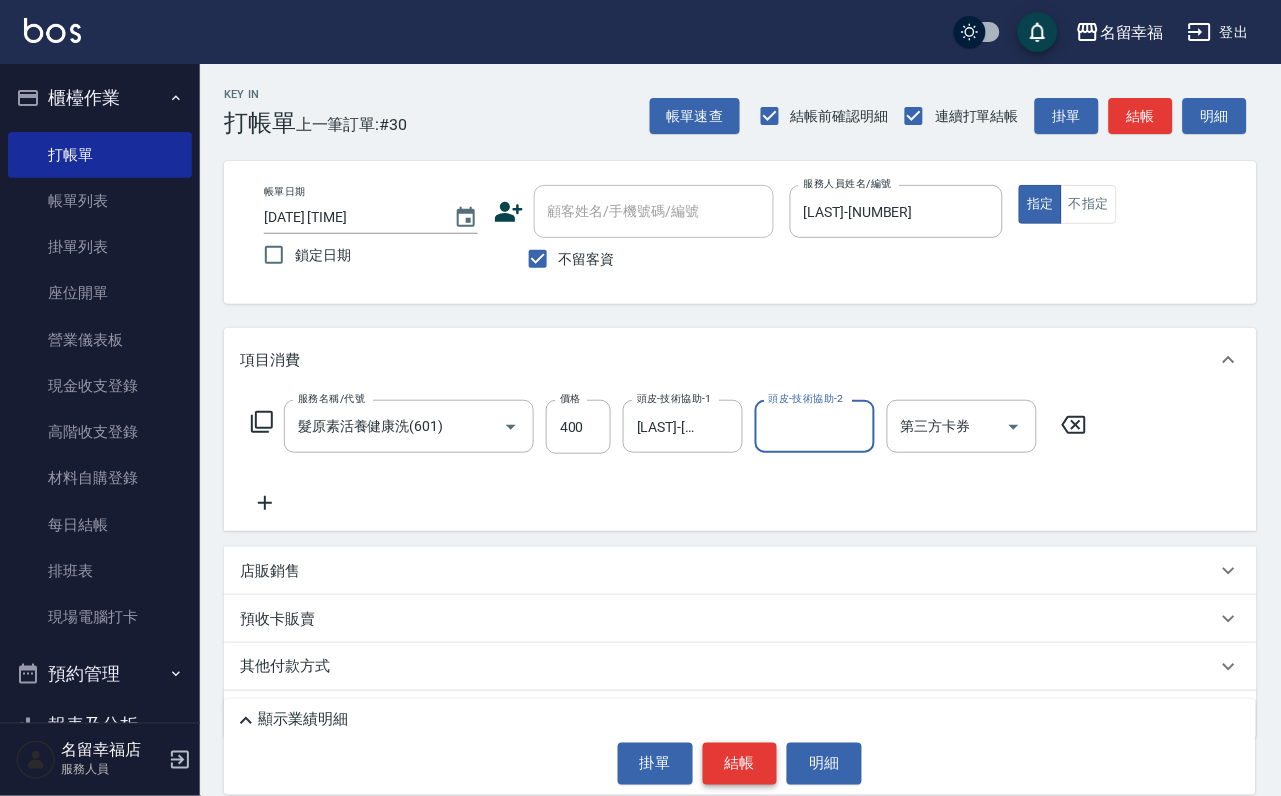 click on "結帳" at bounding box center [740, 764] 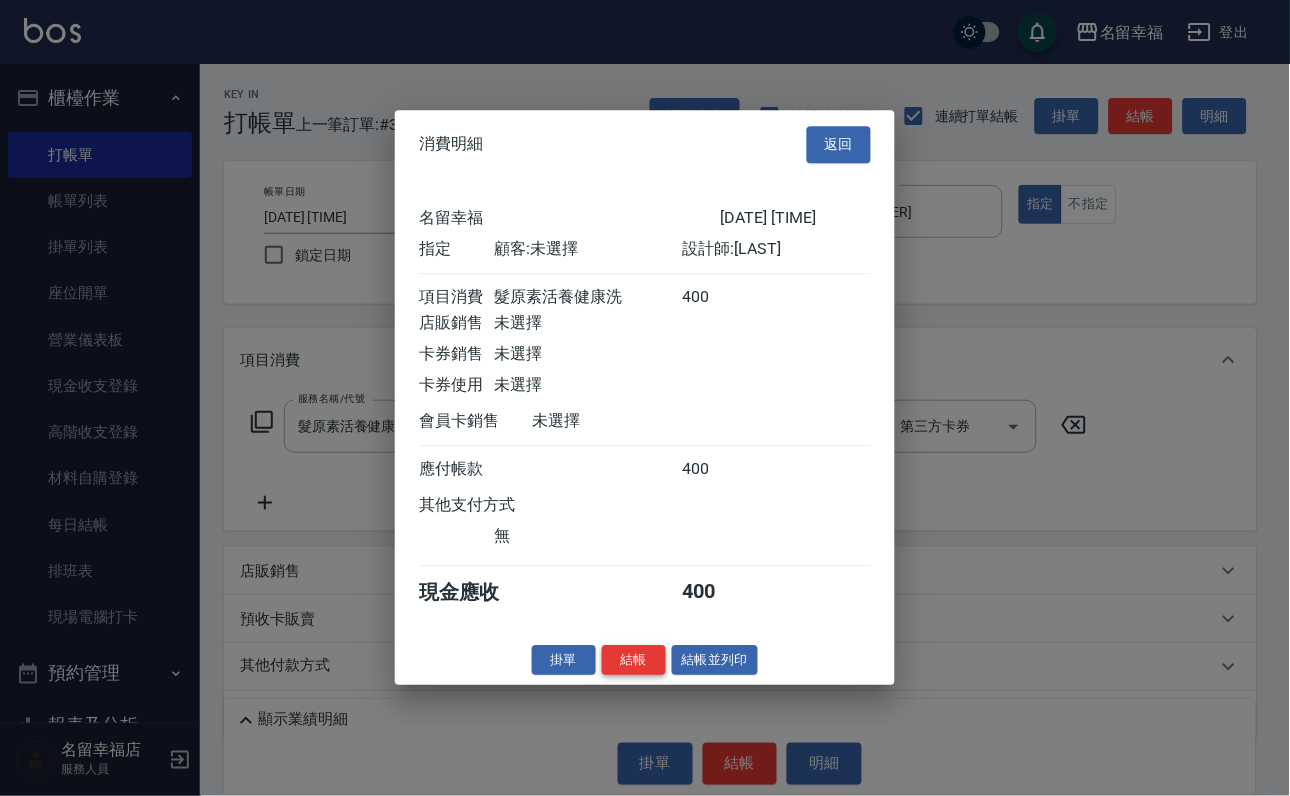 scroll, scrollTop: 247, scrollLeft: 0, axis: vertical 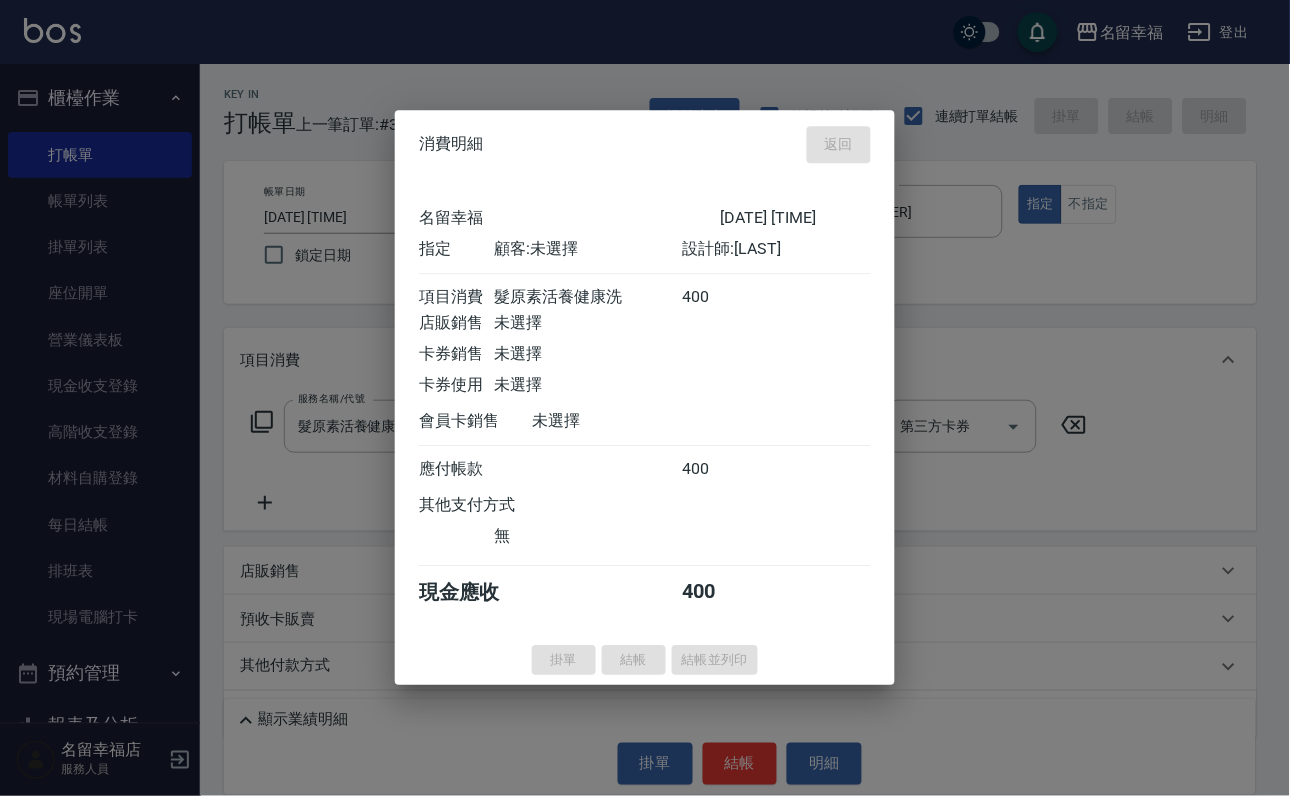 type on "[DATE] [TIME]" 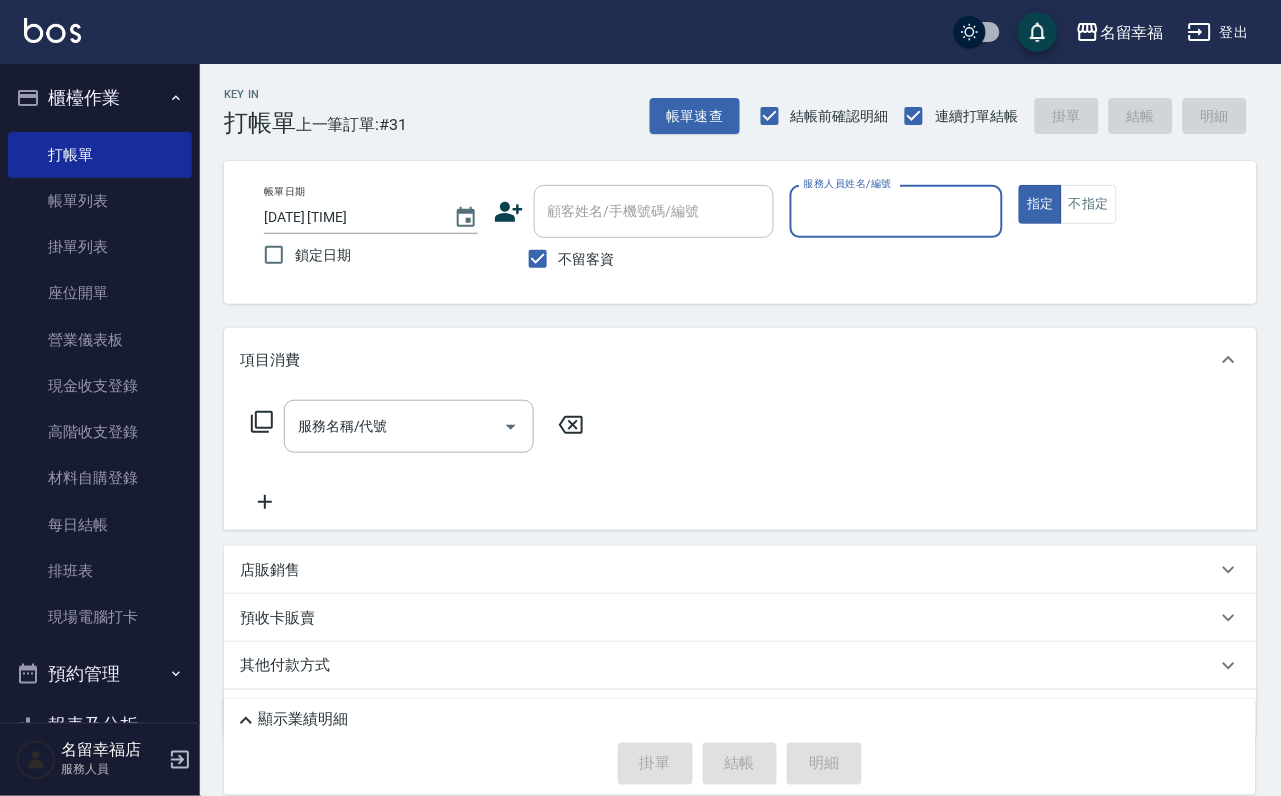 type on "6" 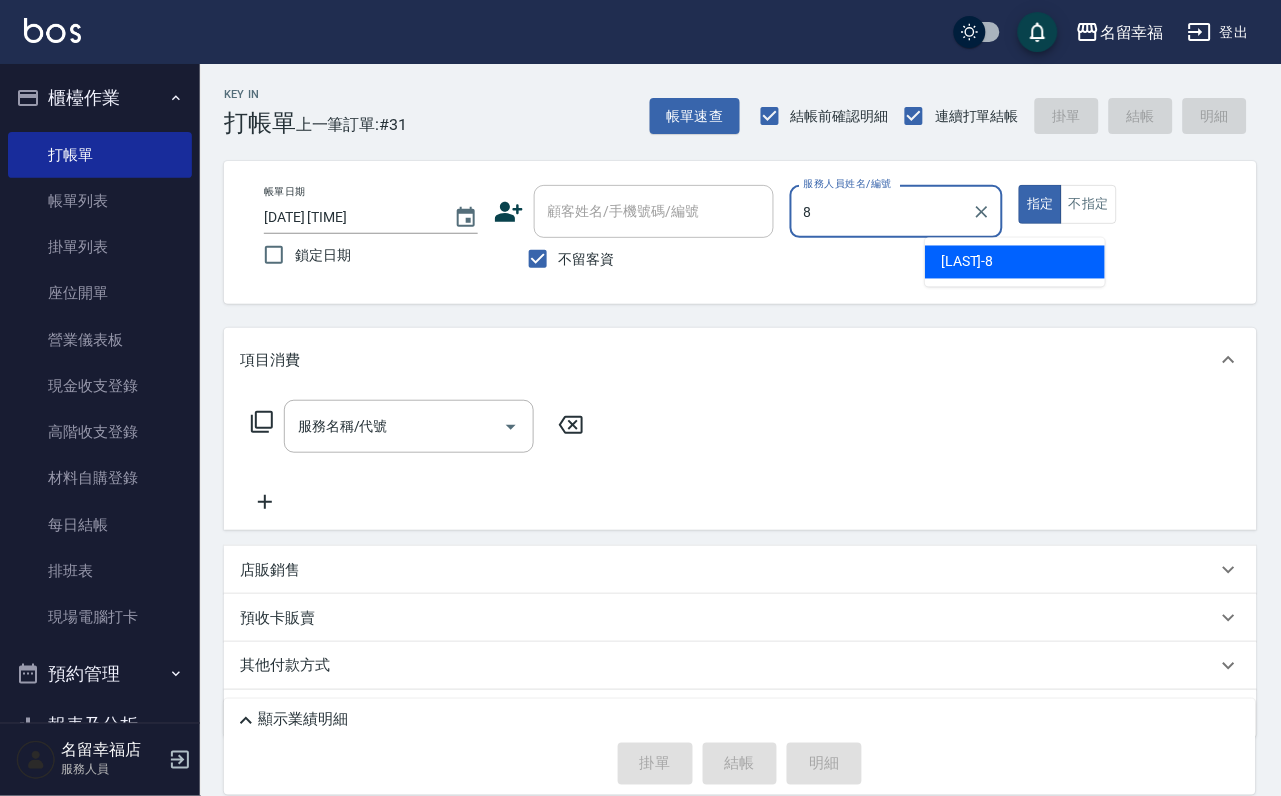 type on "詩婷-8" 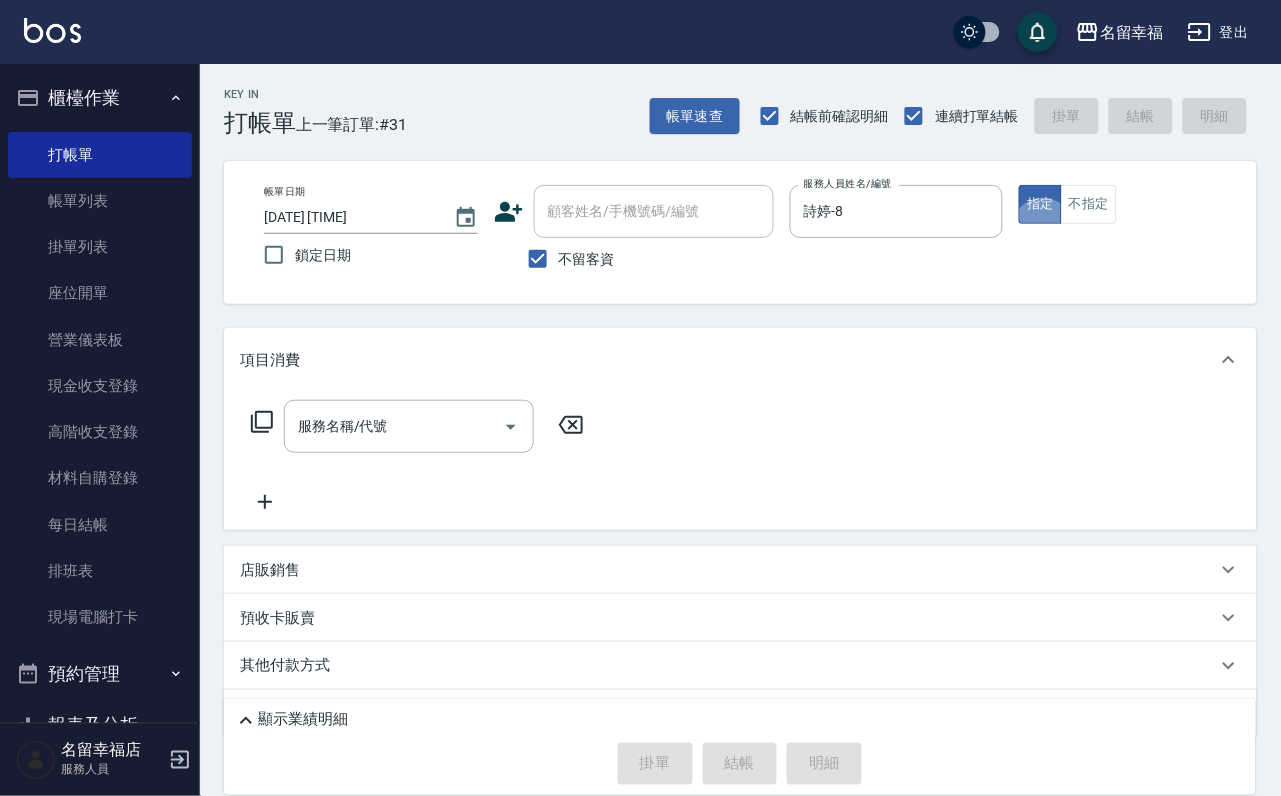 click on "帳單日期 [DATE] [TIME] 鎖定日期 顧客姓名/手機號碼/編號 顧客姓名/手機號碼/編號 不留客資 服務人員姓名/編號 [LAST]-[NUMBER] 服務人員姓名/編號 指定 不指定" at bounding box center [740, 232] 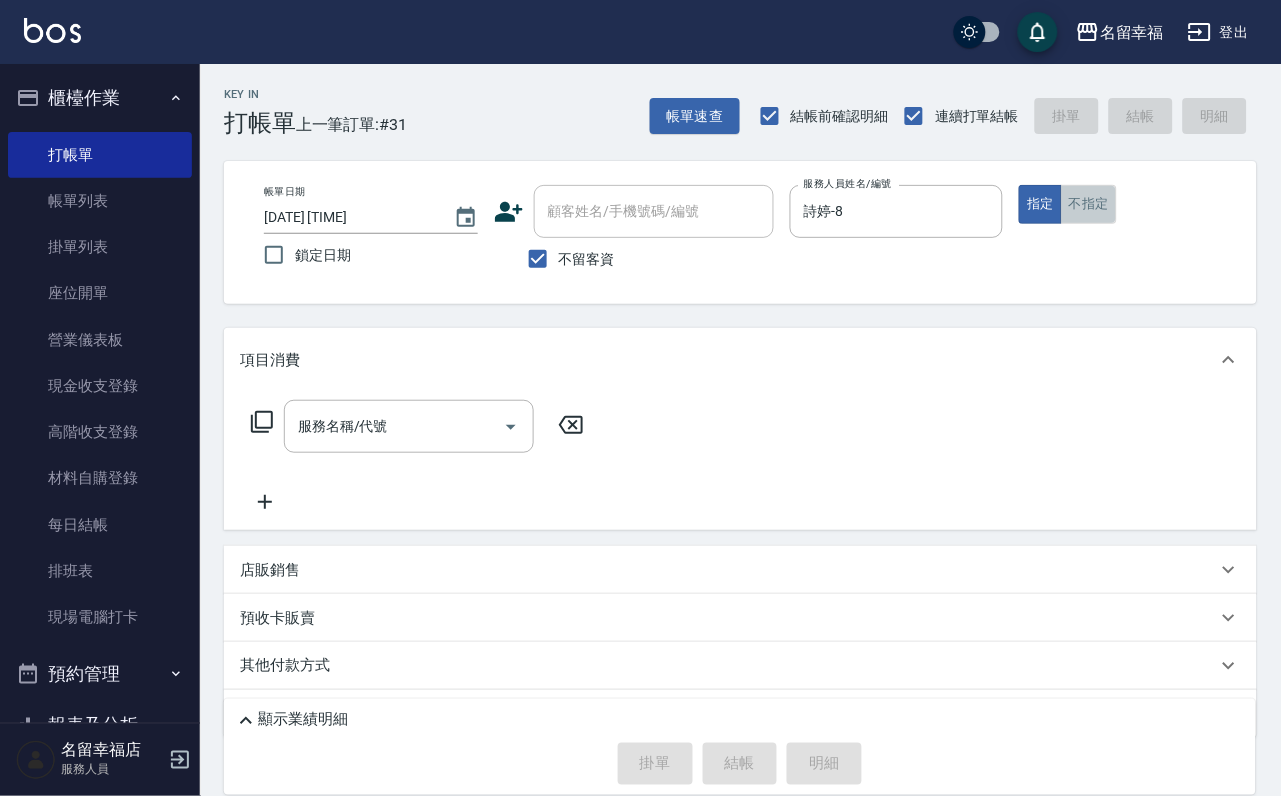 click on "不指定" at bounding box center (1089, 204) 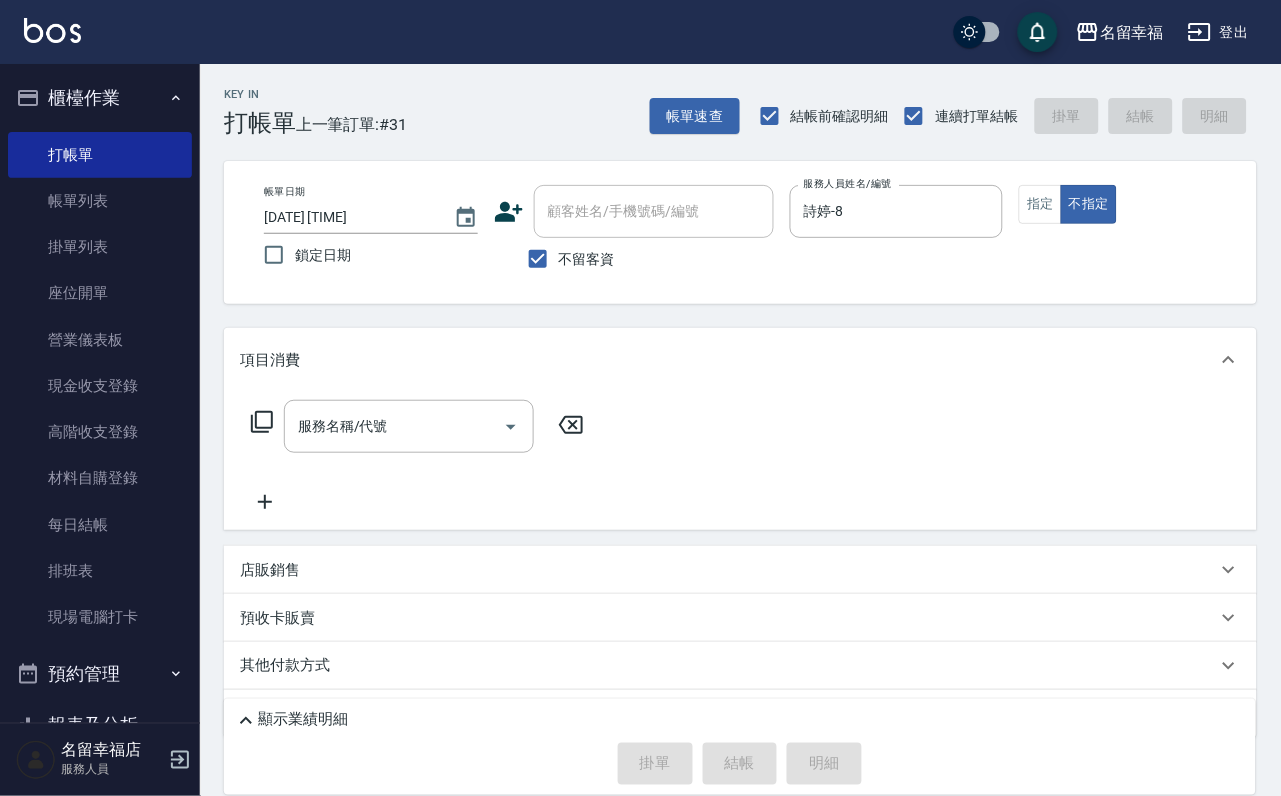 click 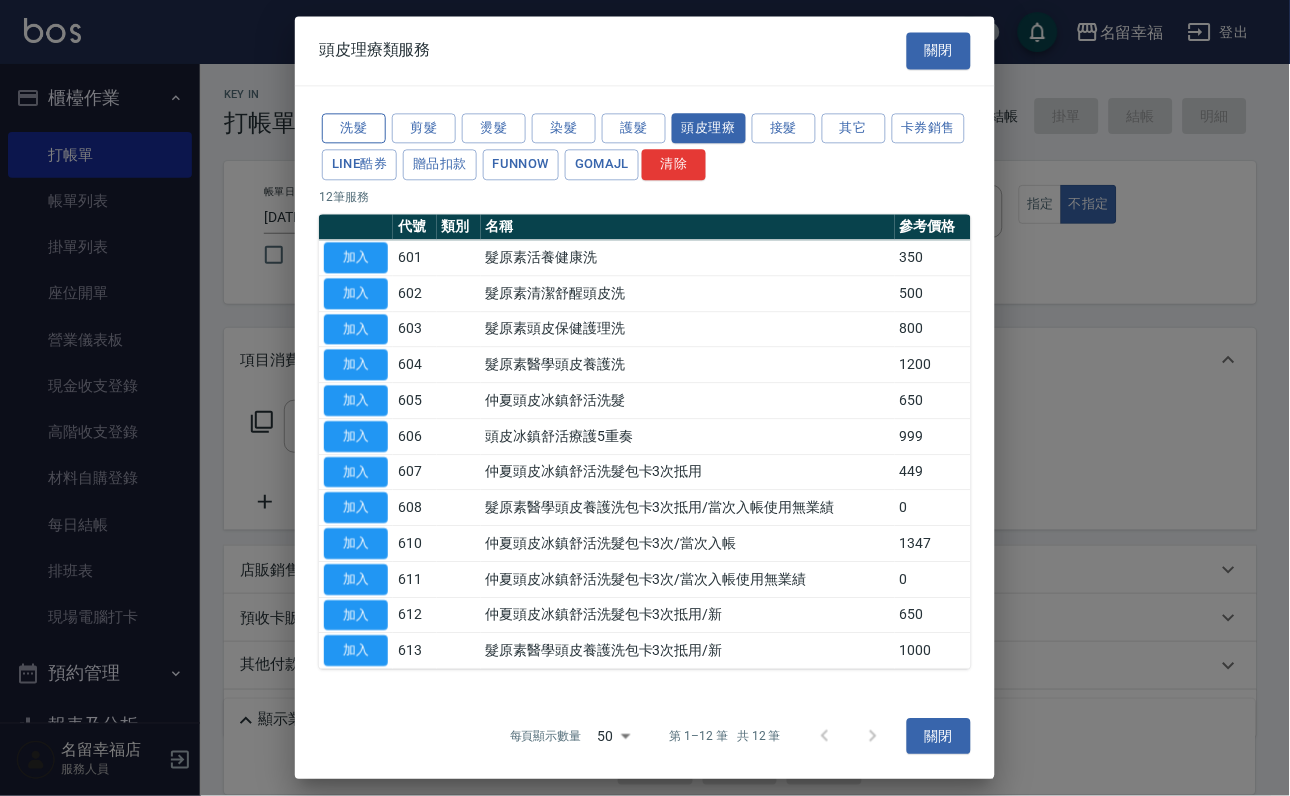 click on "洗髮" at bounding box center [354, 128] 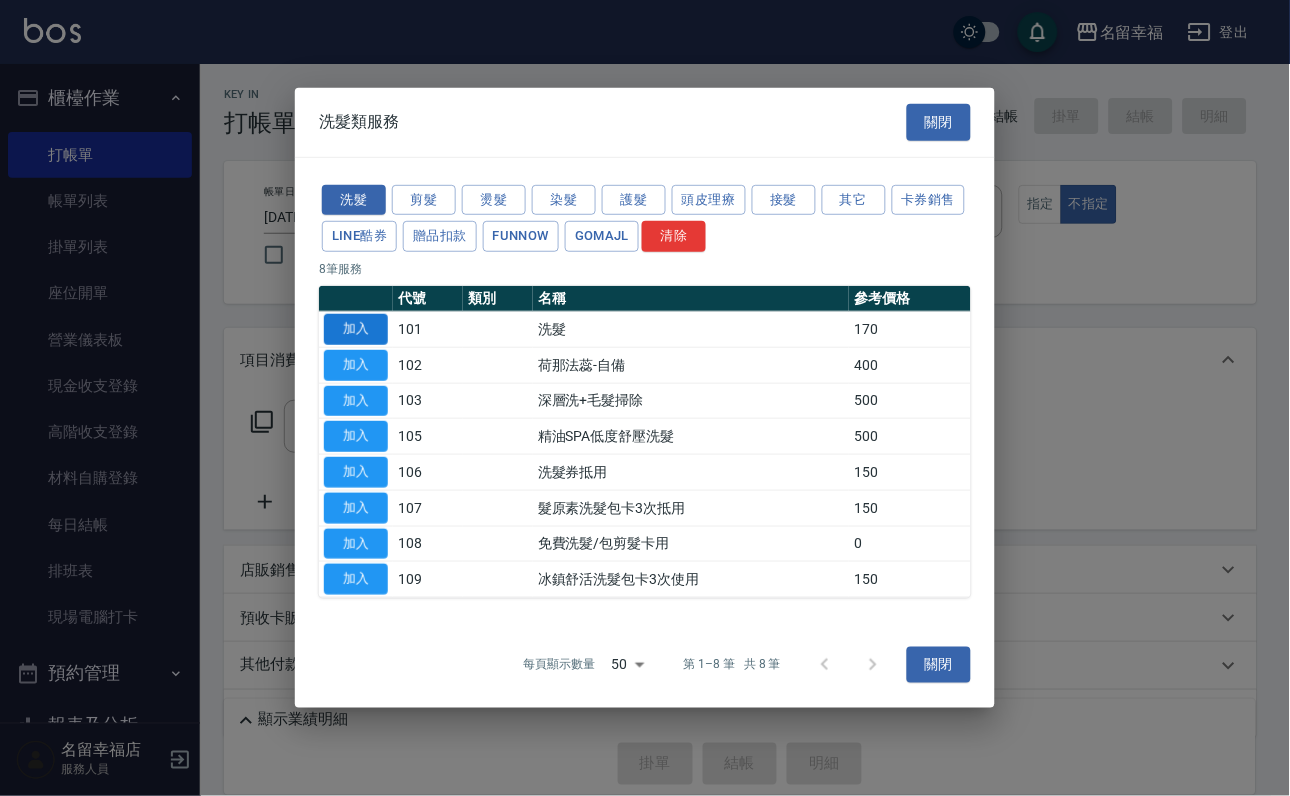 click on "加入" at bounding box center (356, 329) 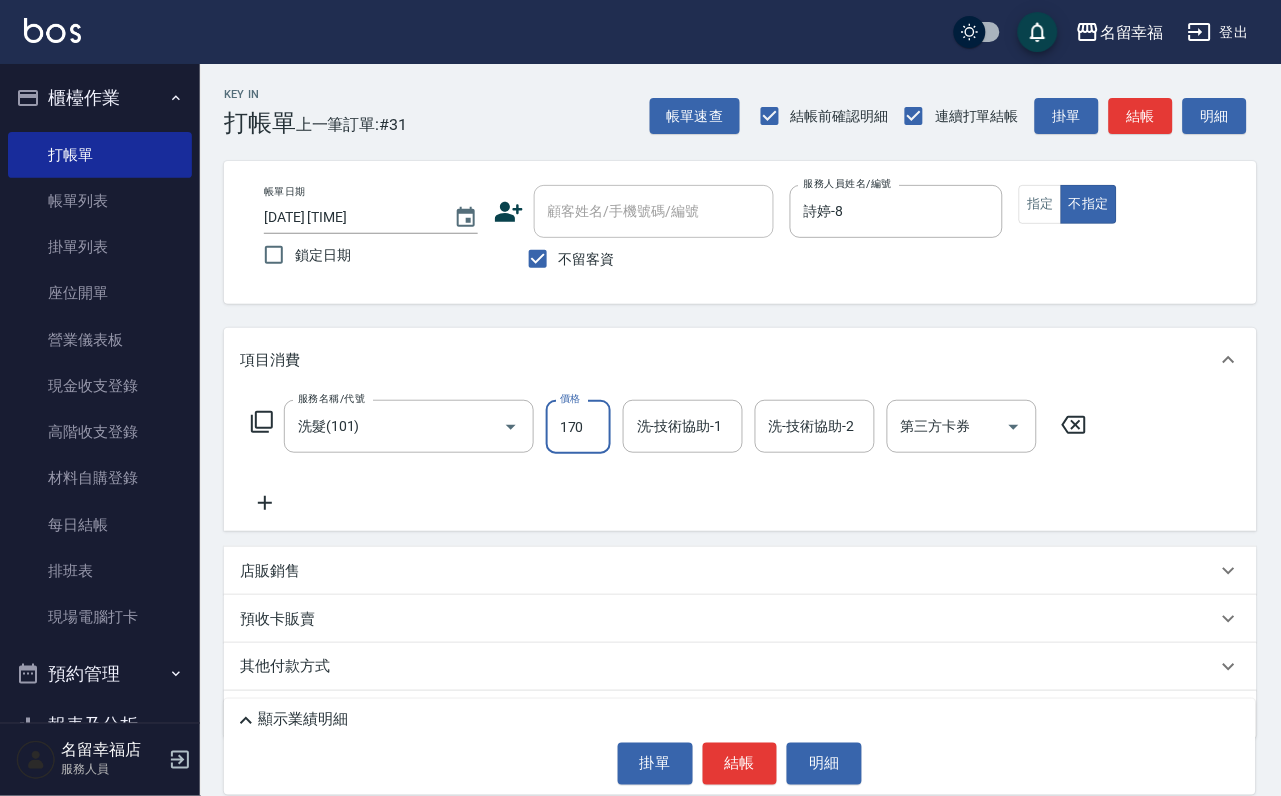 click on "170" at bounding box center [578, 427] 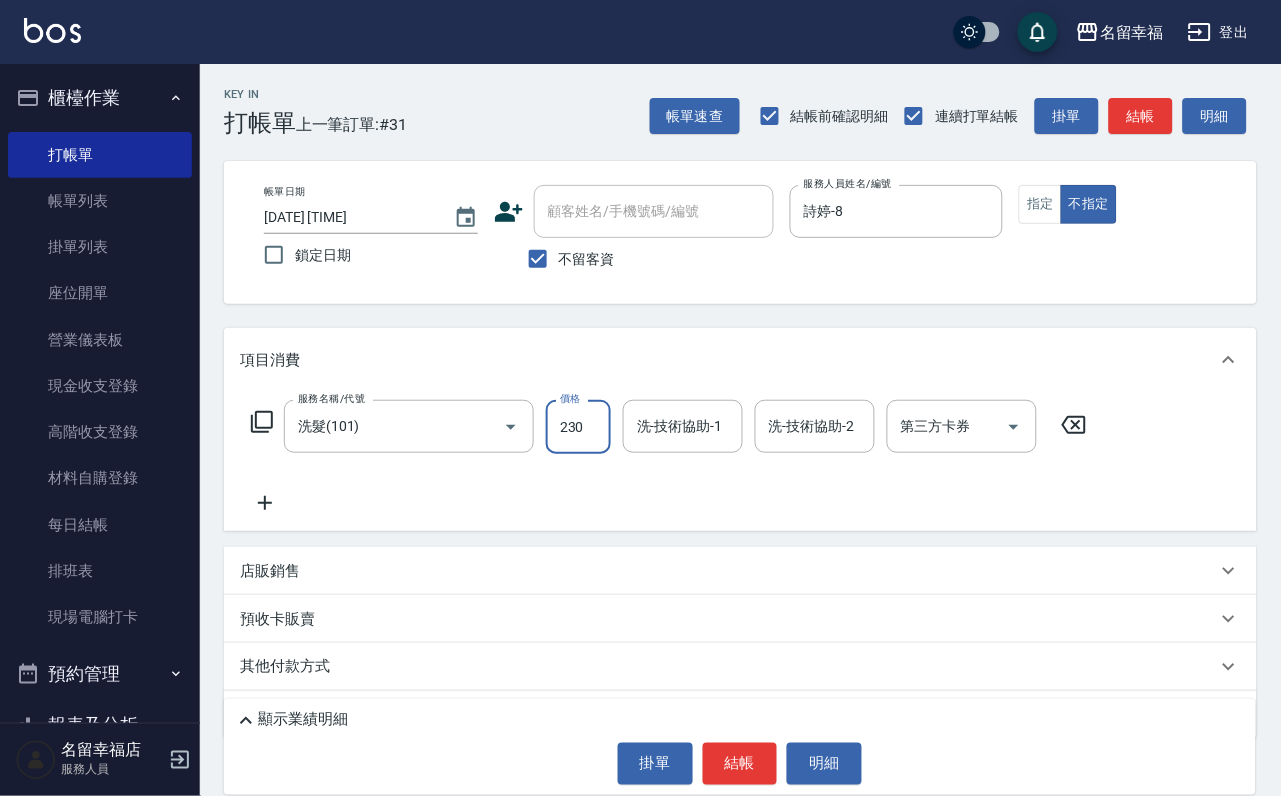 type on "230" 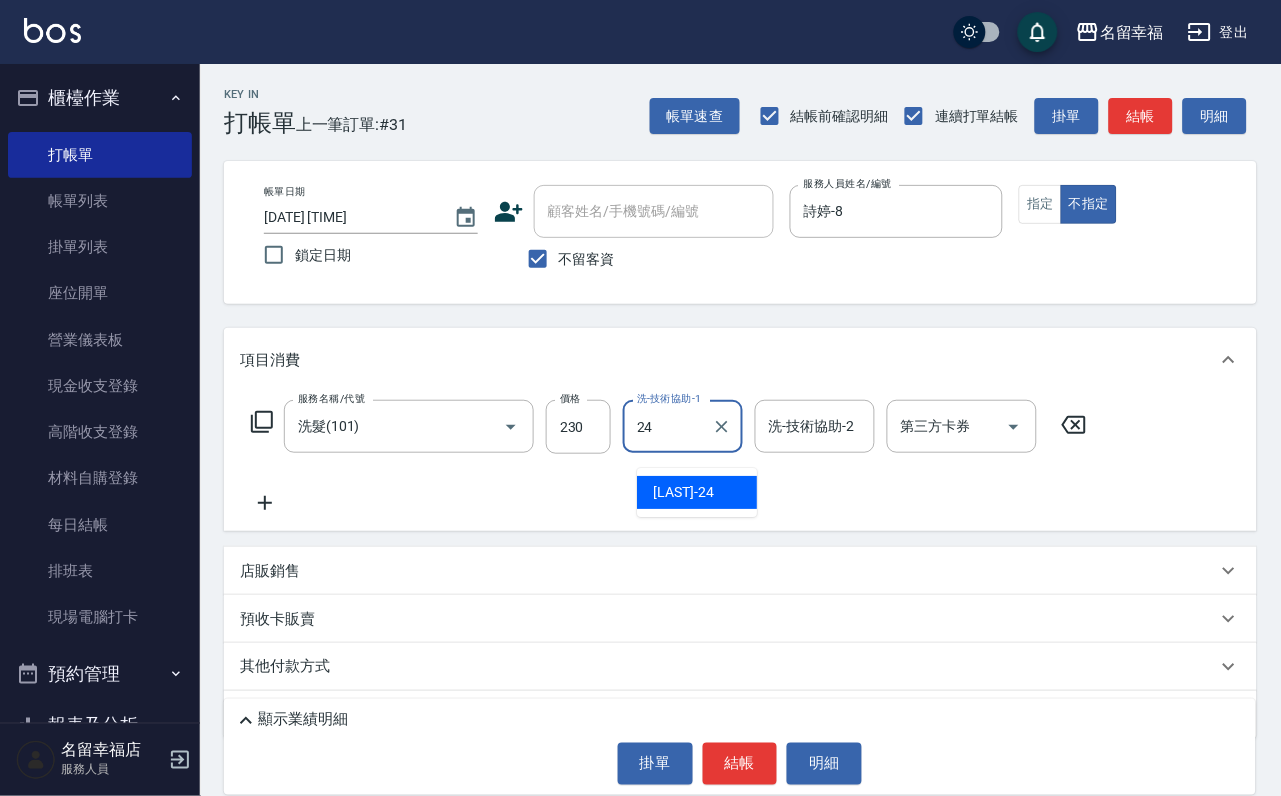 type on "藝馨-24" 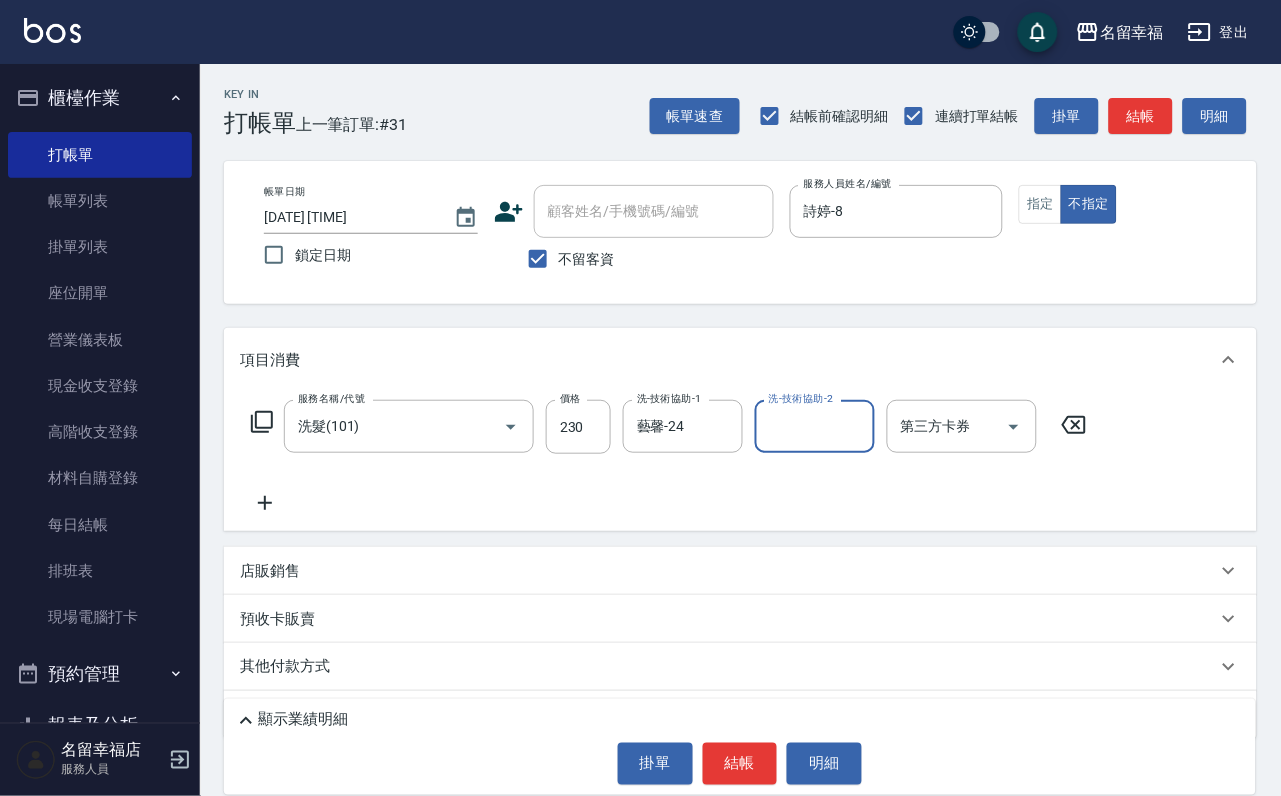 click 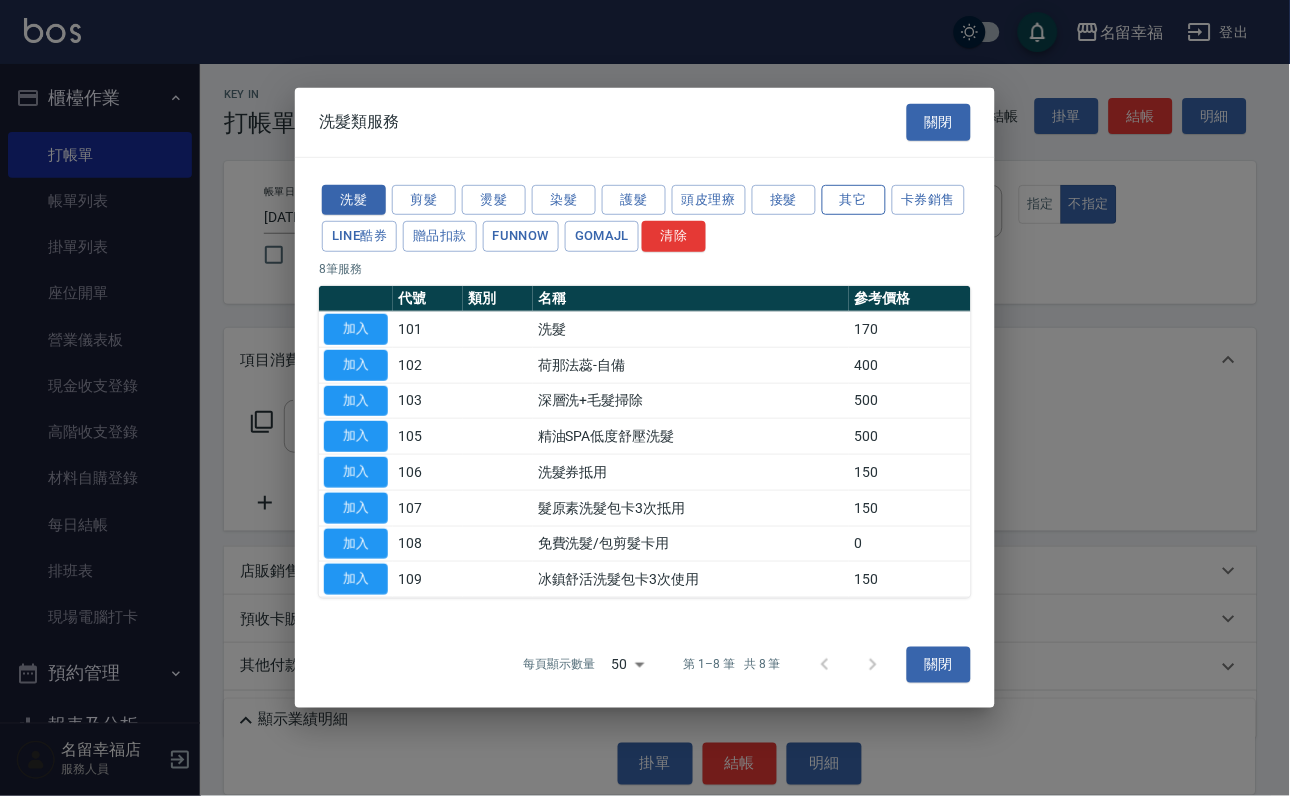 click on "其它" at bounding box center (854, 199) 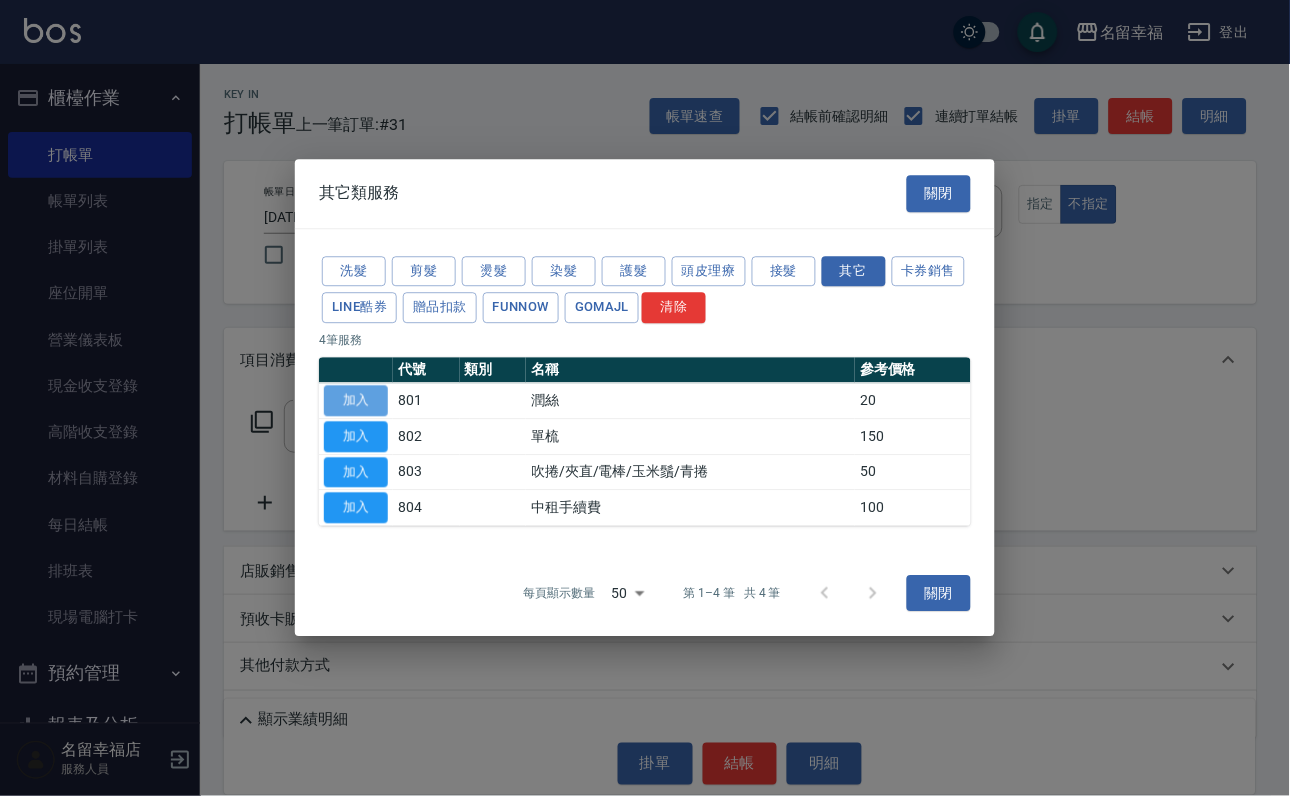 click on "加入" at bounding box center [356, 400] 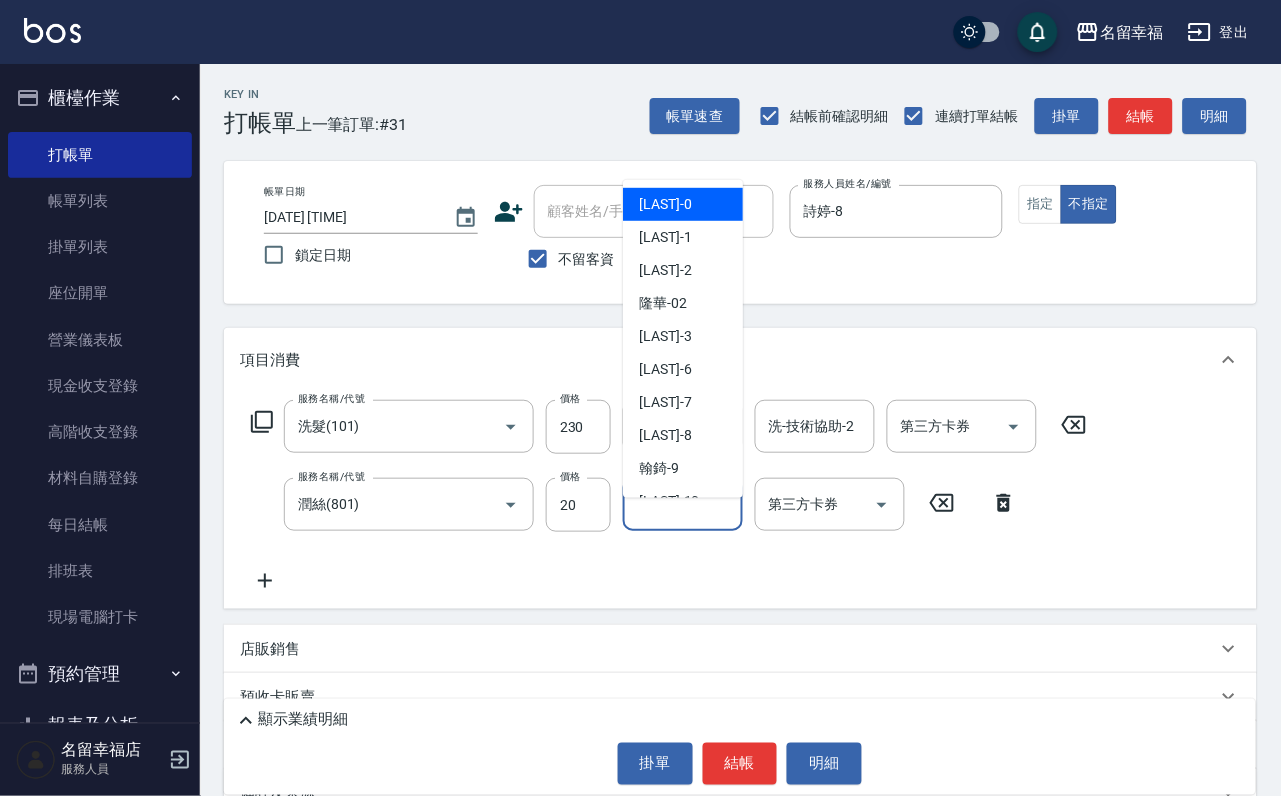 click on "其他-技術協助-1 其他-技術協助-1" at bounding box center (683, 504) 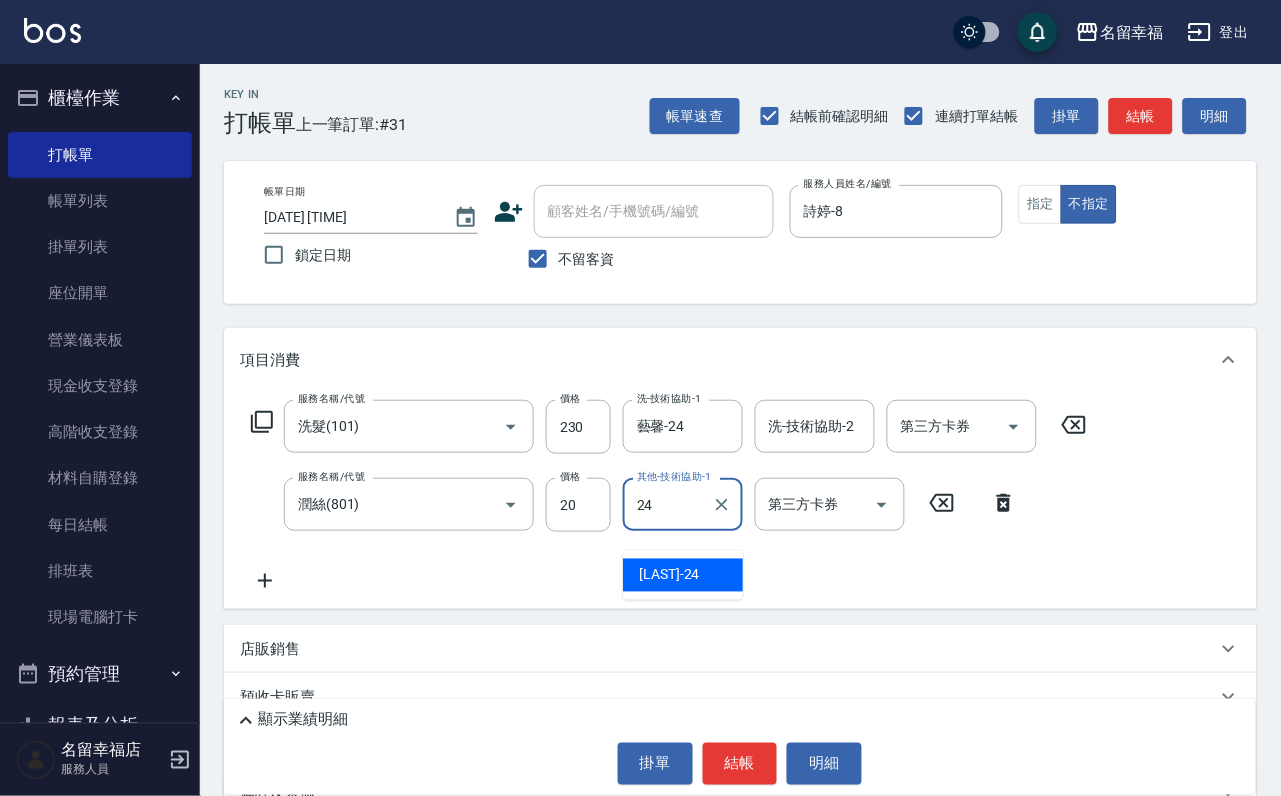 type on "藝馨-24" 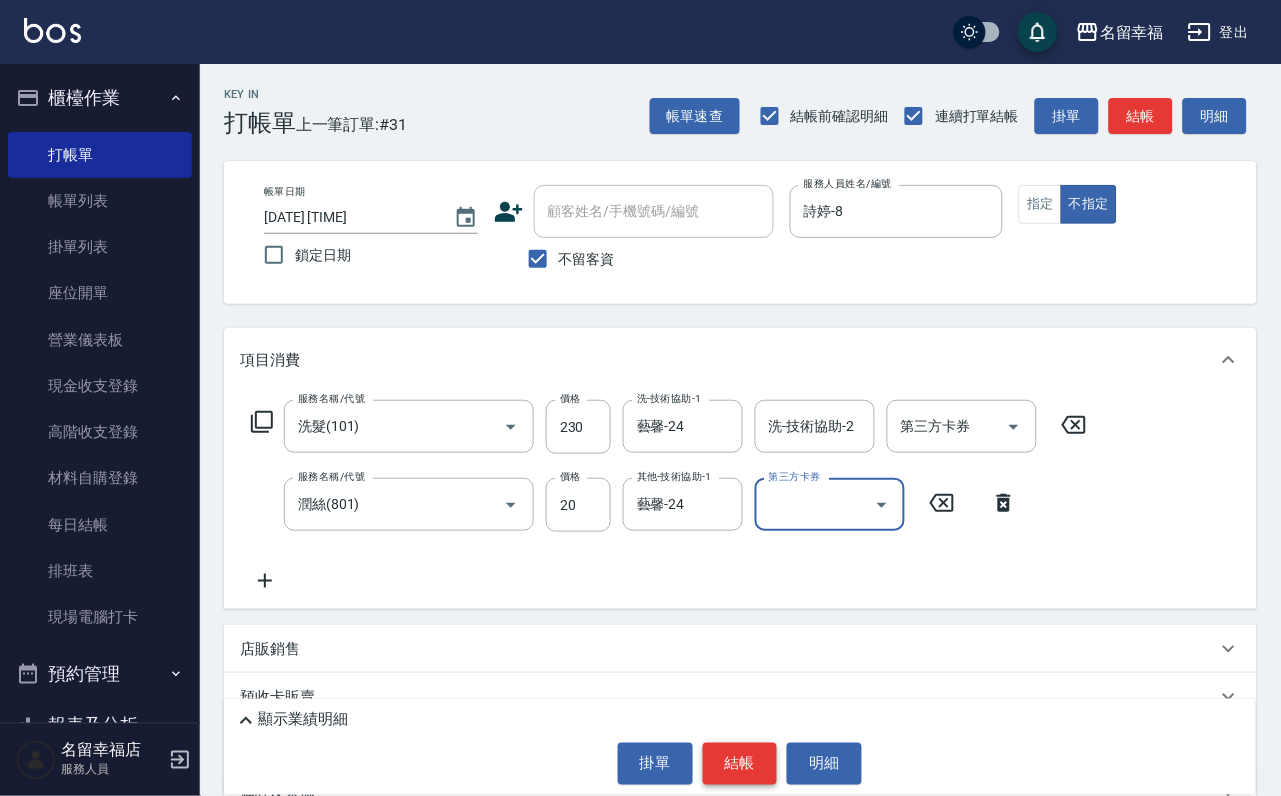 click on "結帳" at bounding box center [740, 764] 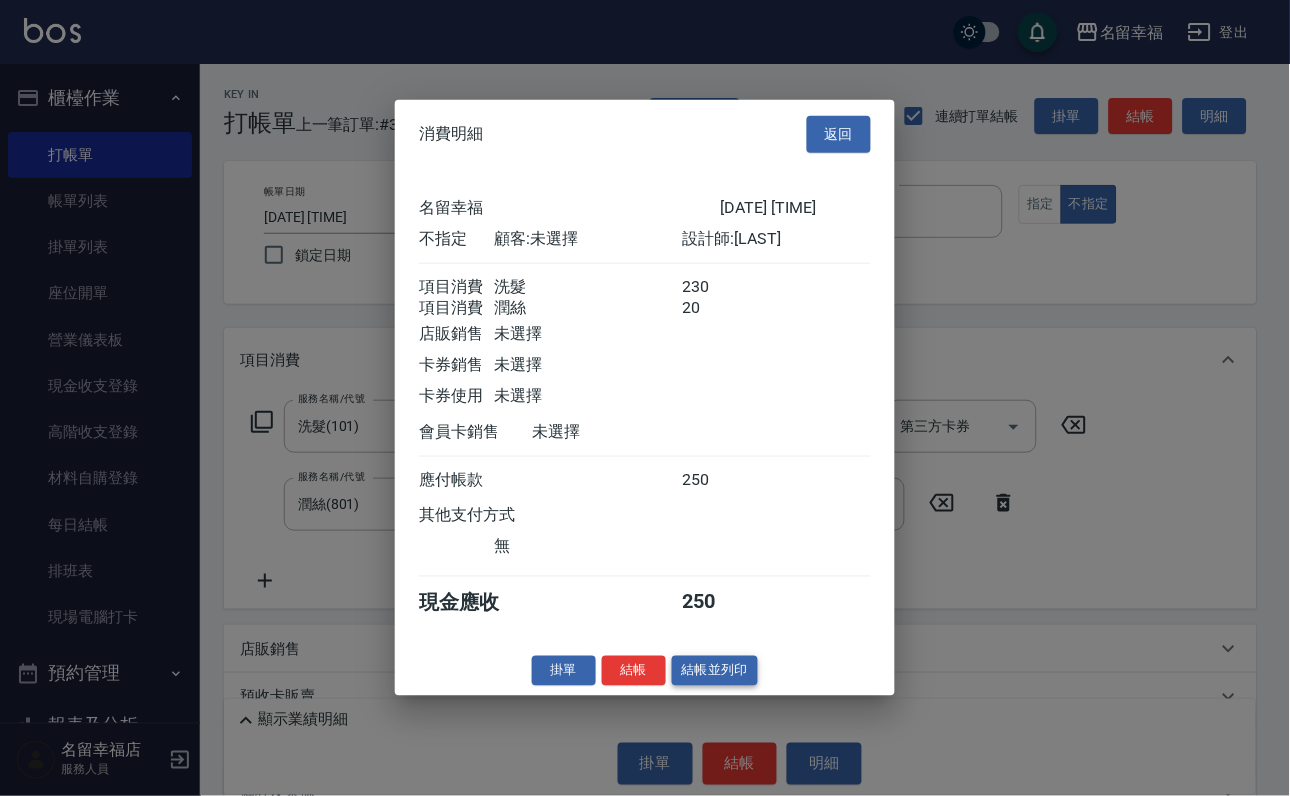 scroll, scrollTop: 359, scrollLeft: 0, axis: vertical 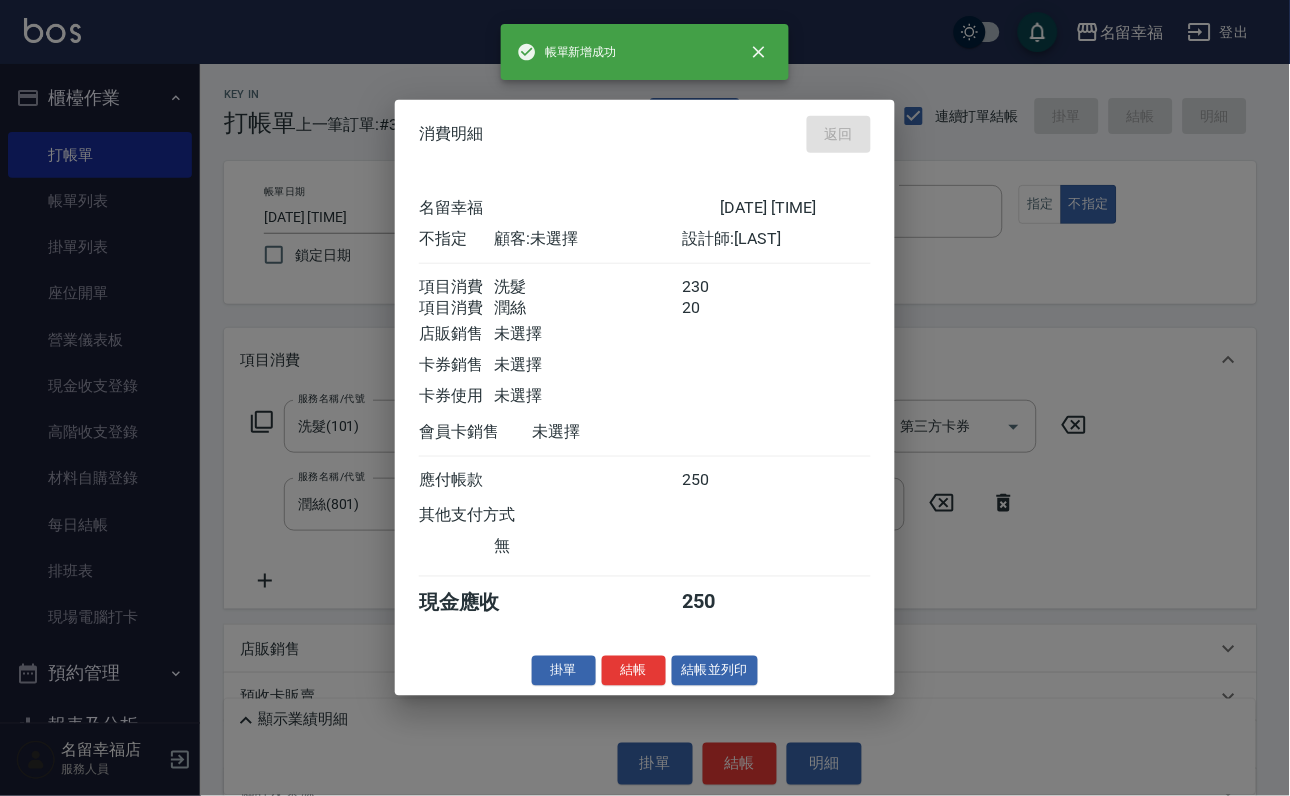 type on "[DATE] [TIME]" 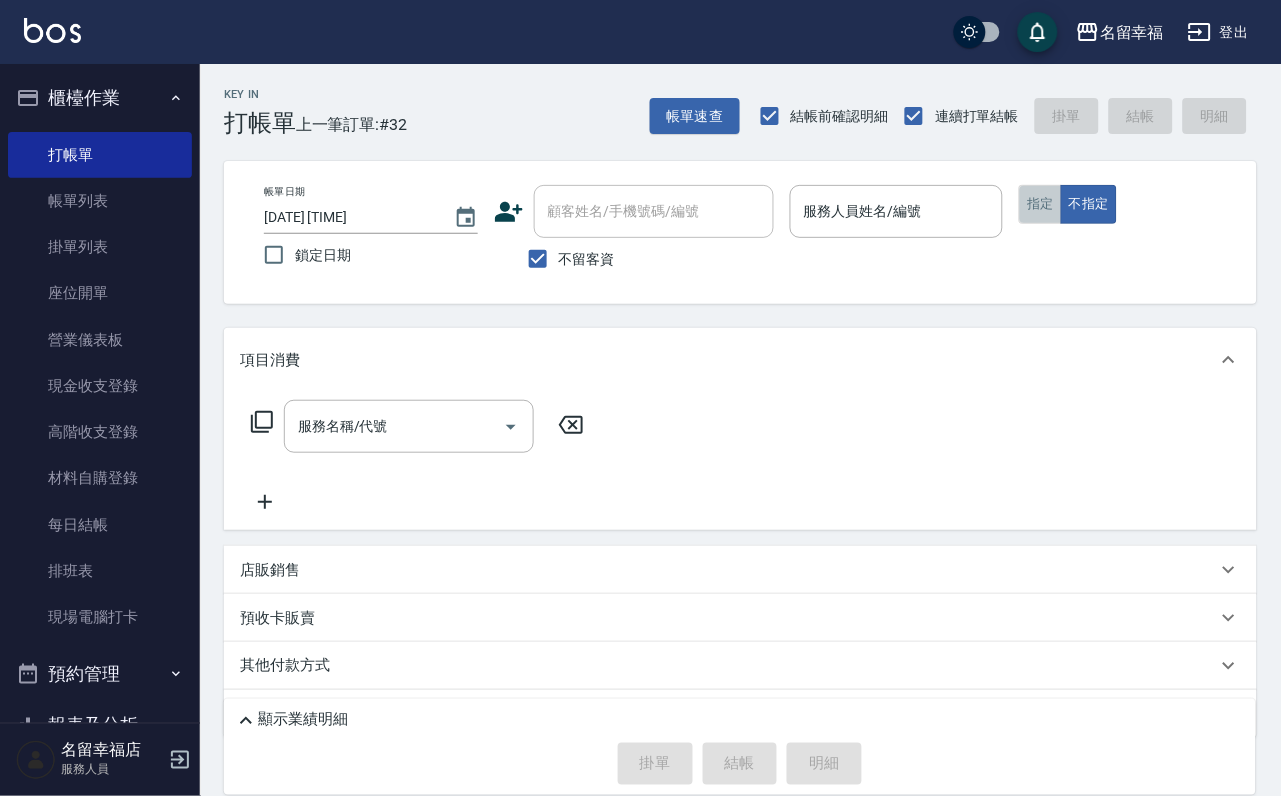 click on "指定" at bounding box center [1040, 204] 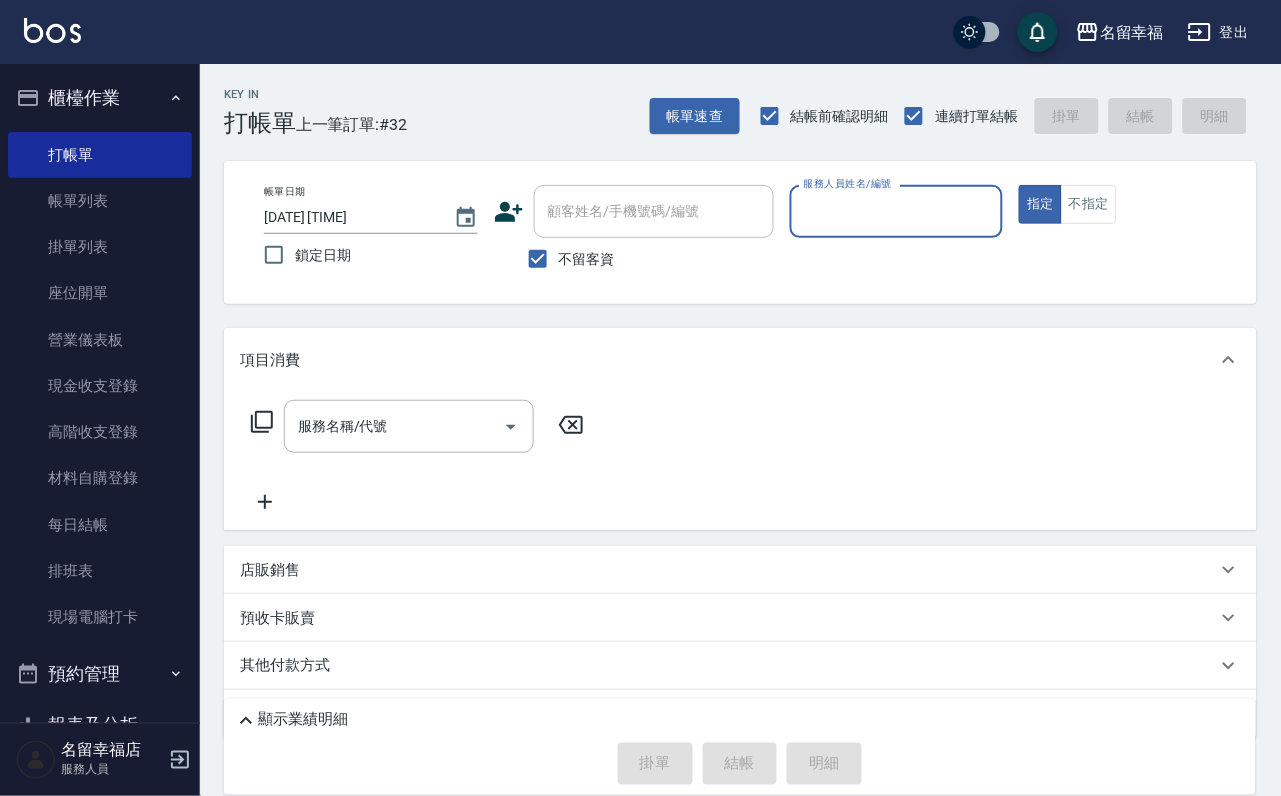 click on "服務人員姓名/編號" at bounding box center [897, 211] 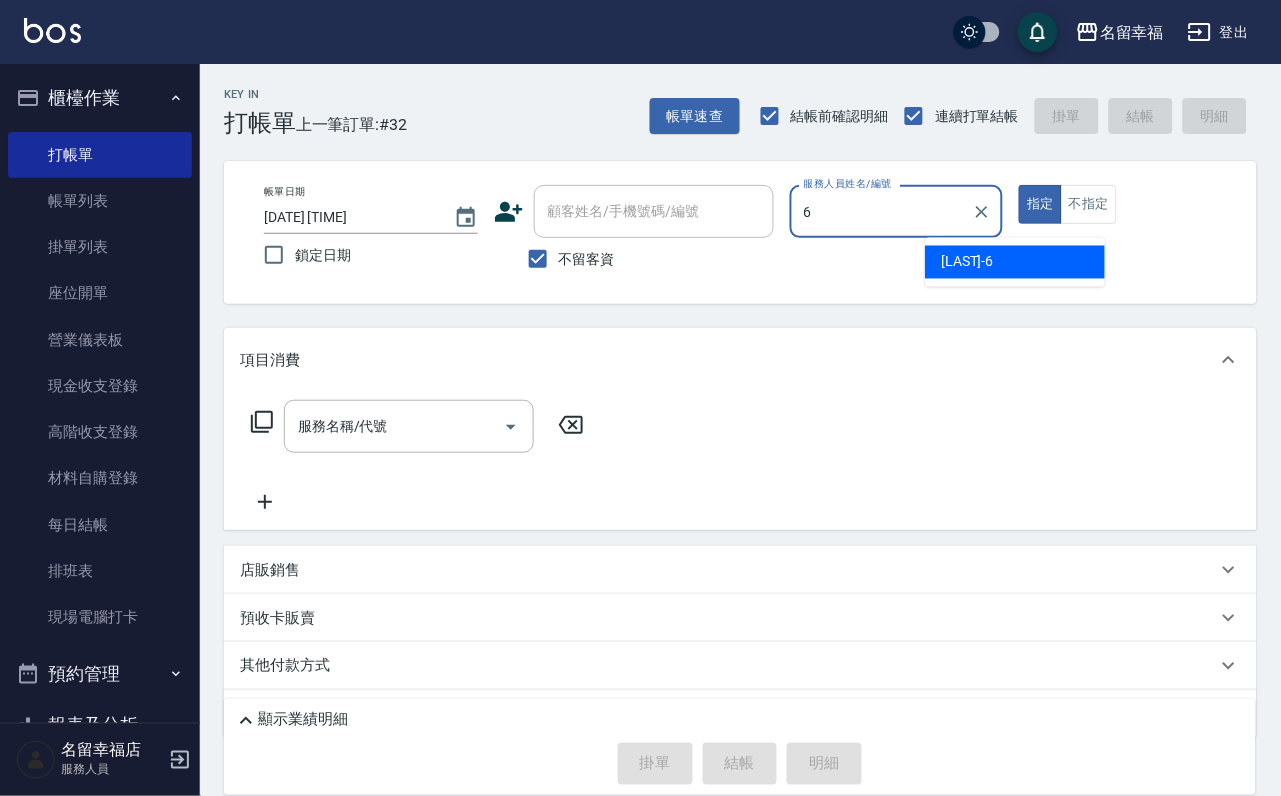 type on "[LAST]-[NUMBER]" 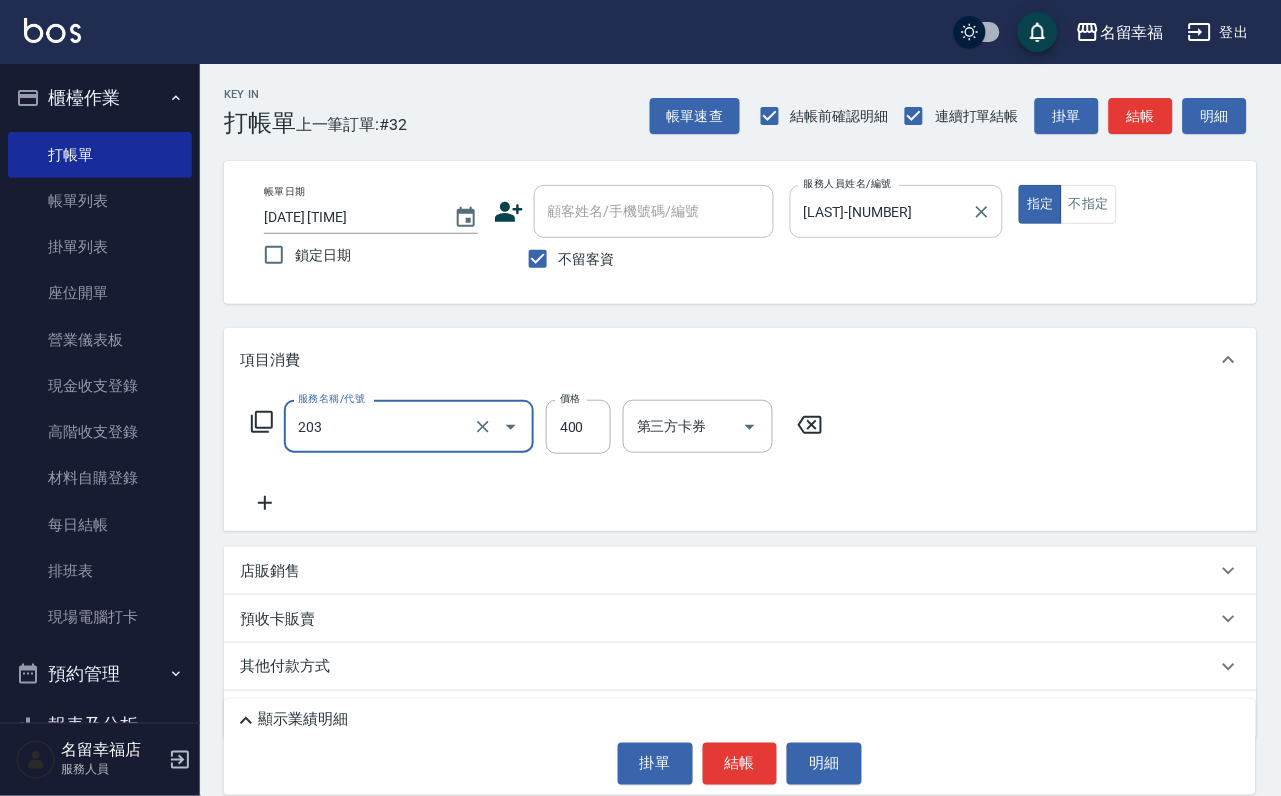 type on "指定單剪(203)" 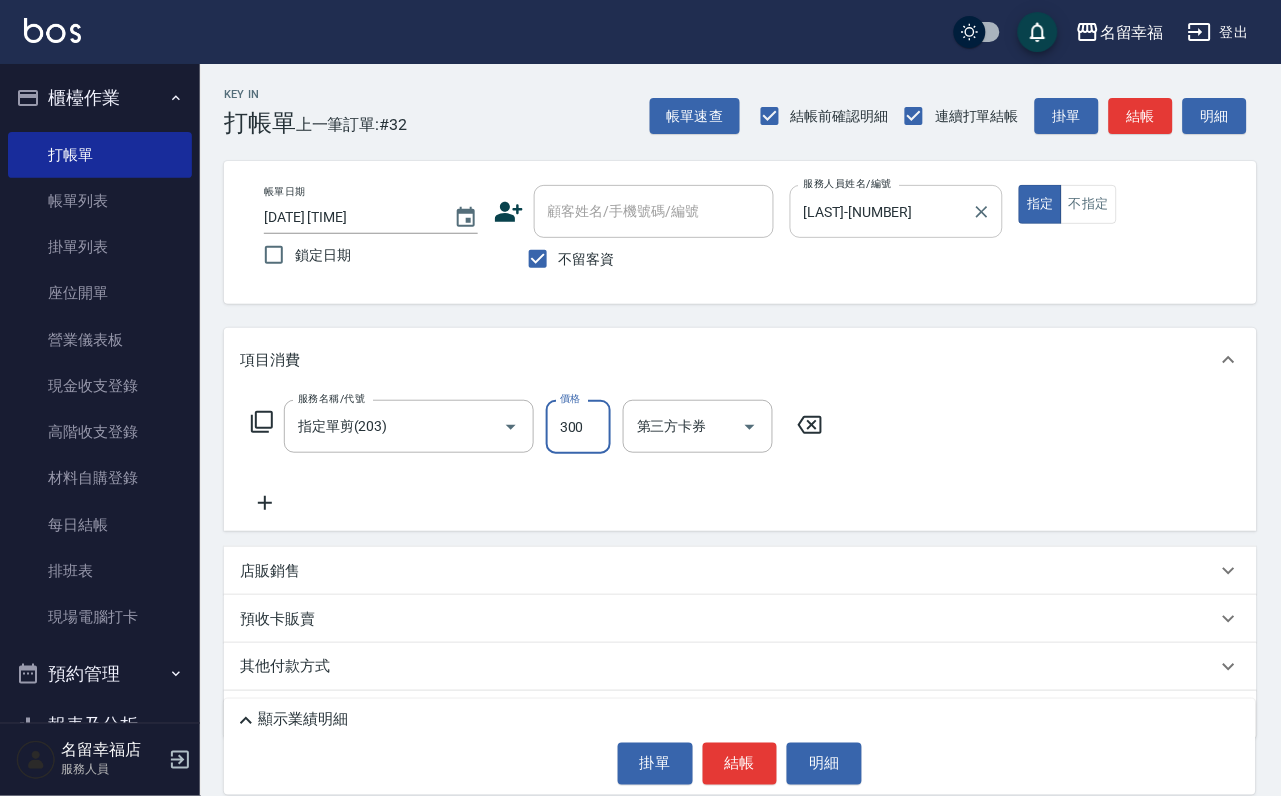 type on "300" 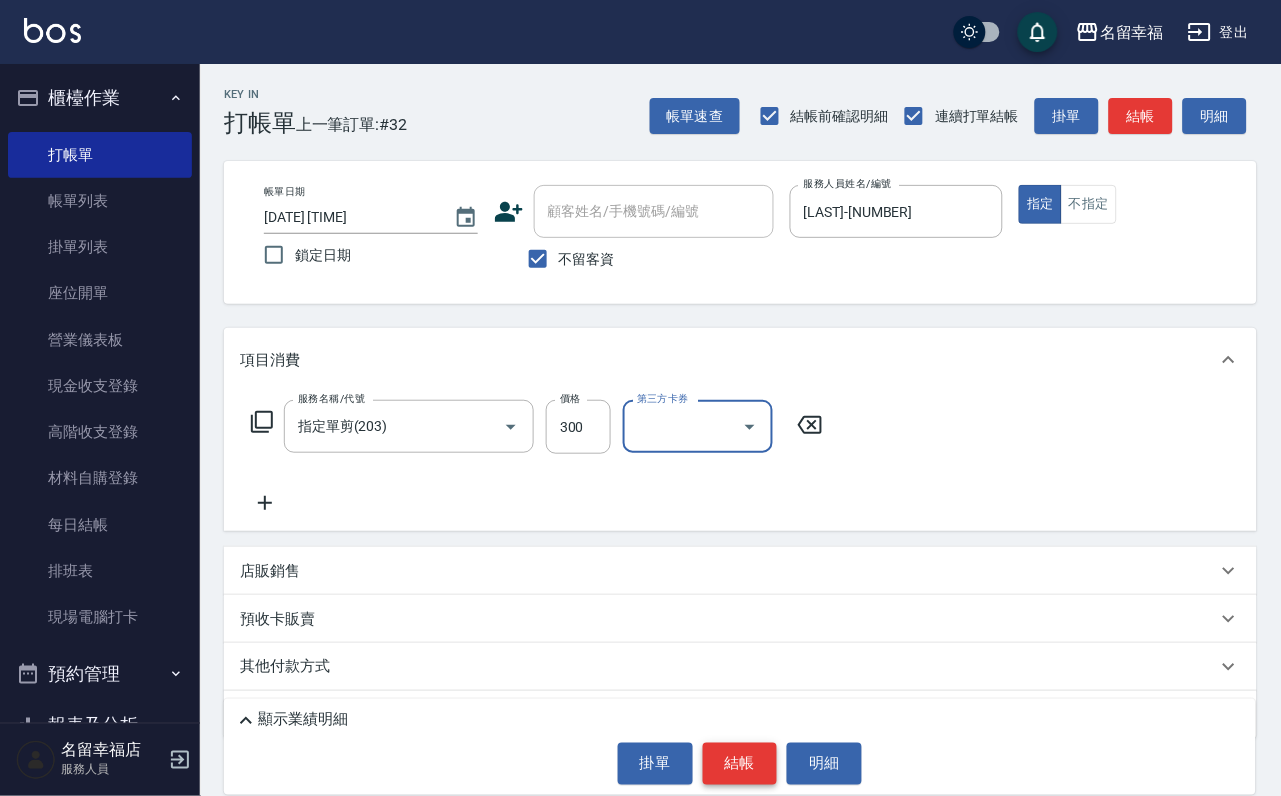 click on "結帳" at bounding box center [740, 764] 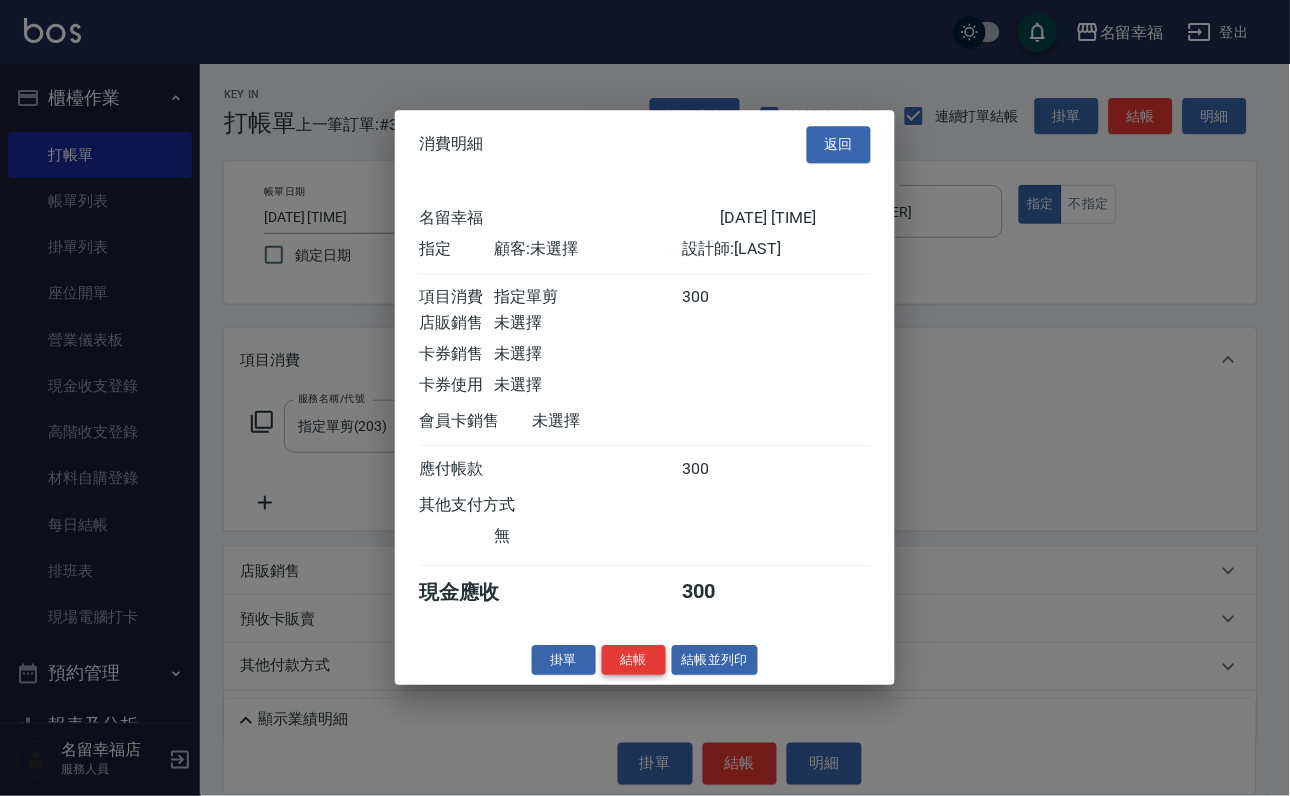scroll, scrollTop: 247, scrollLeft: 0, axis: vertical 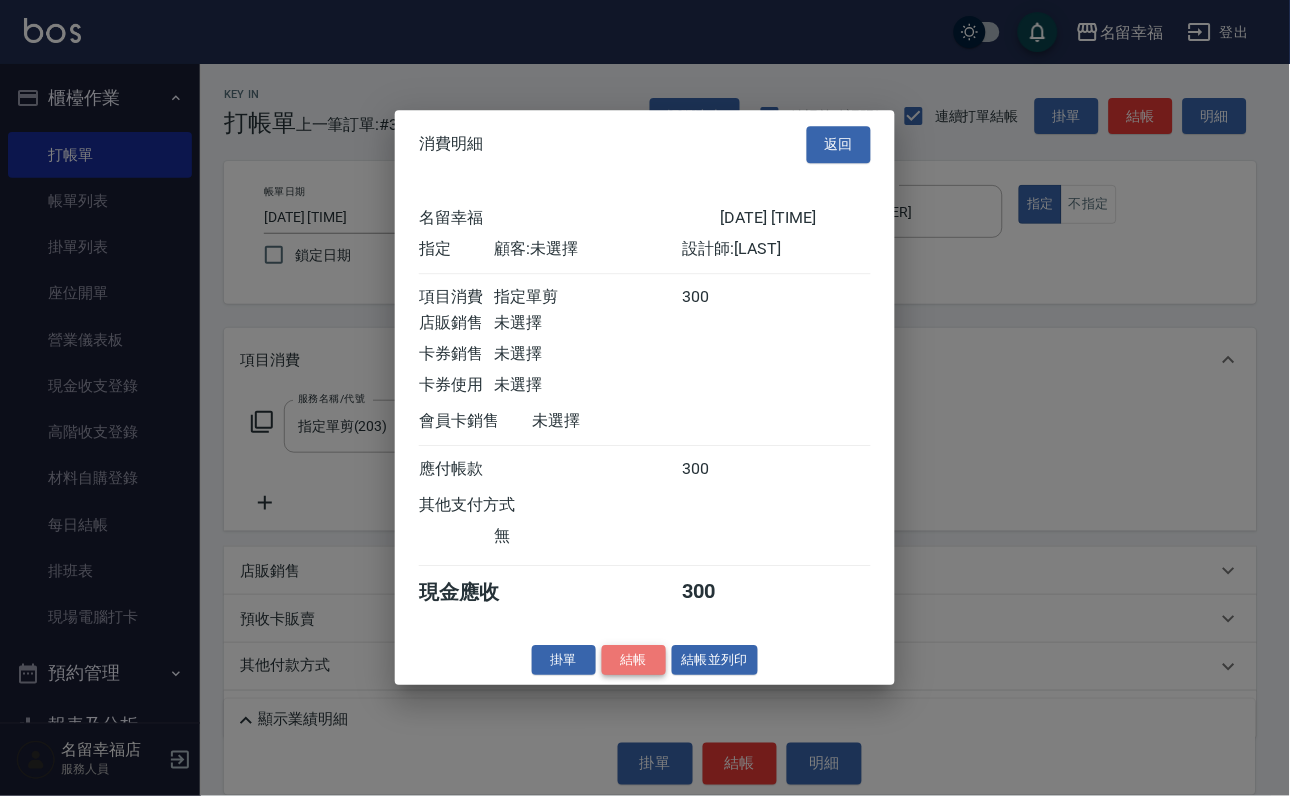 click on "結帳" at bounding box center (634, 660) 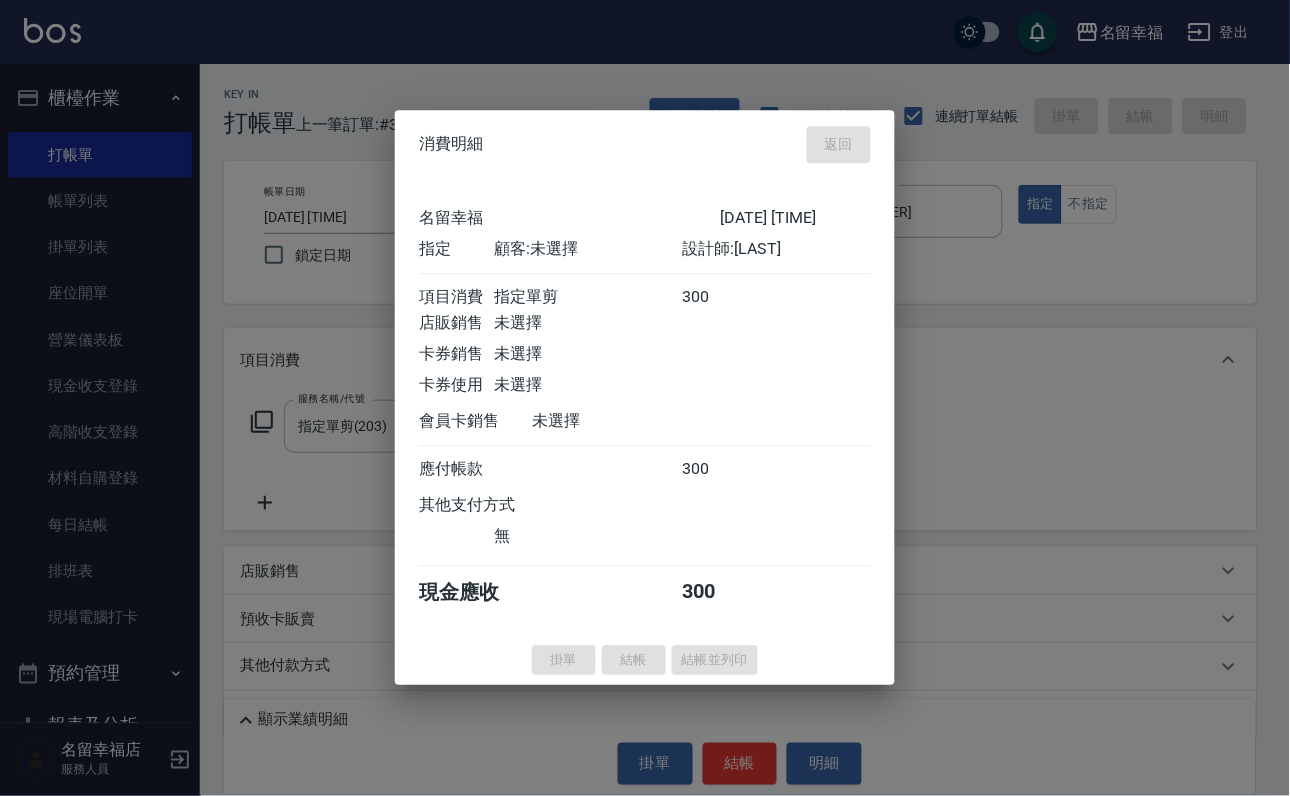 type on "2025/08/03 18:31" 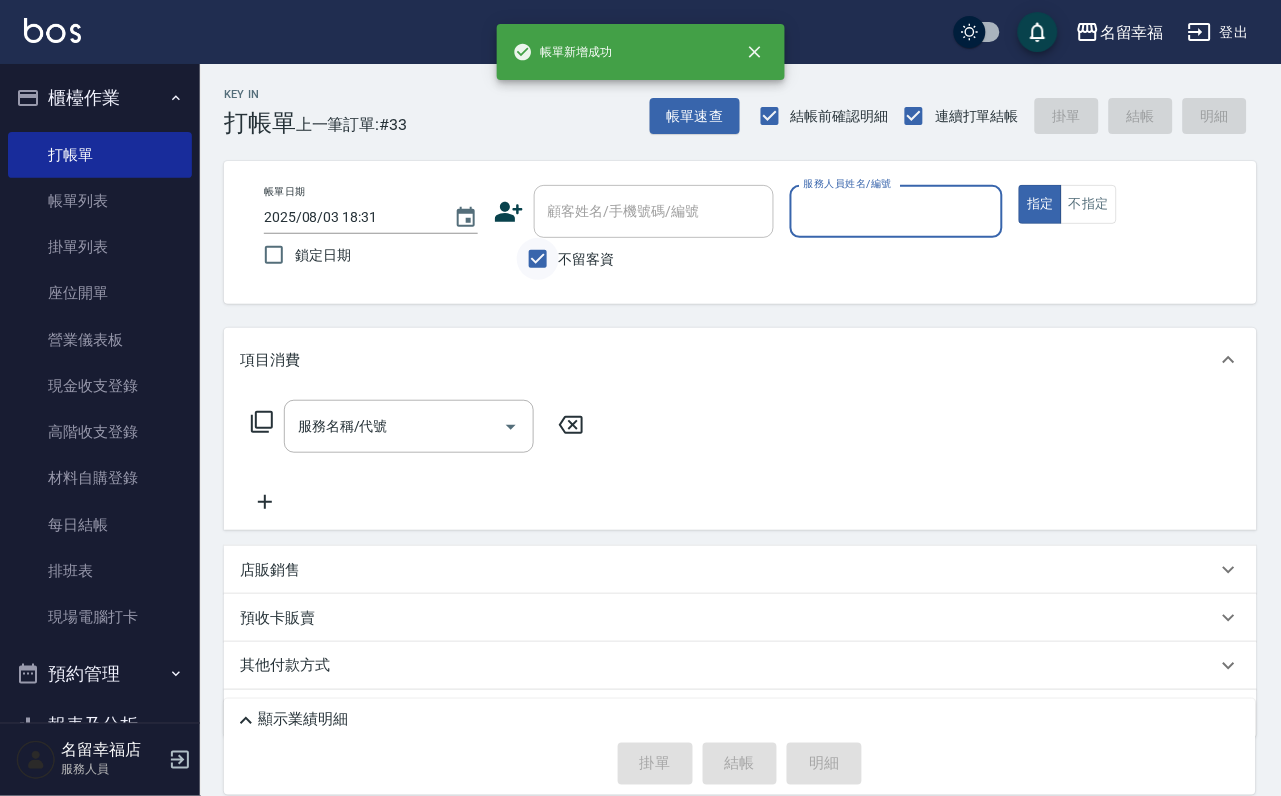 click on "不留客資" at bounding box center (538, 259) 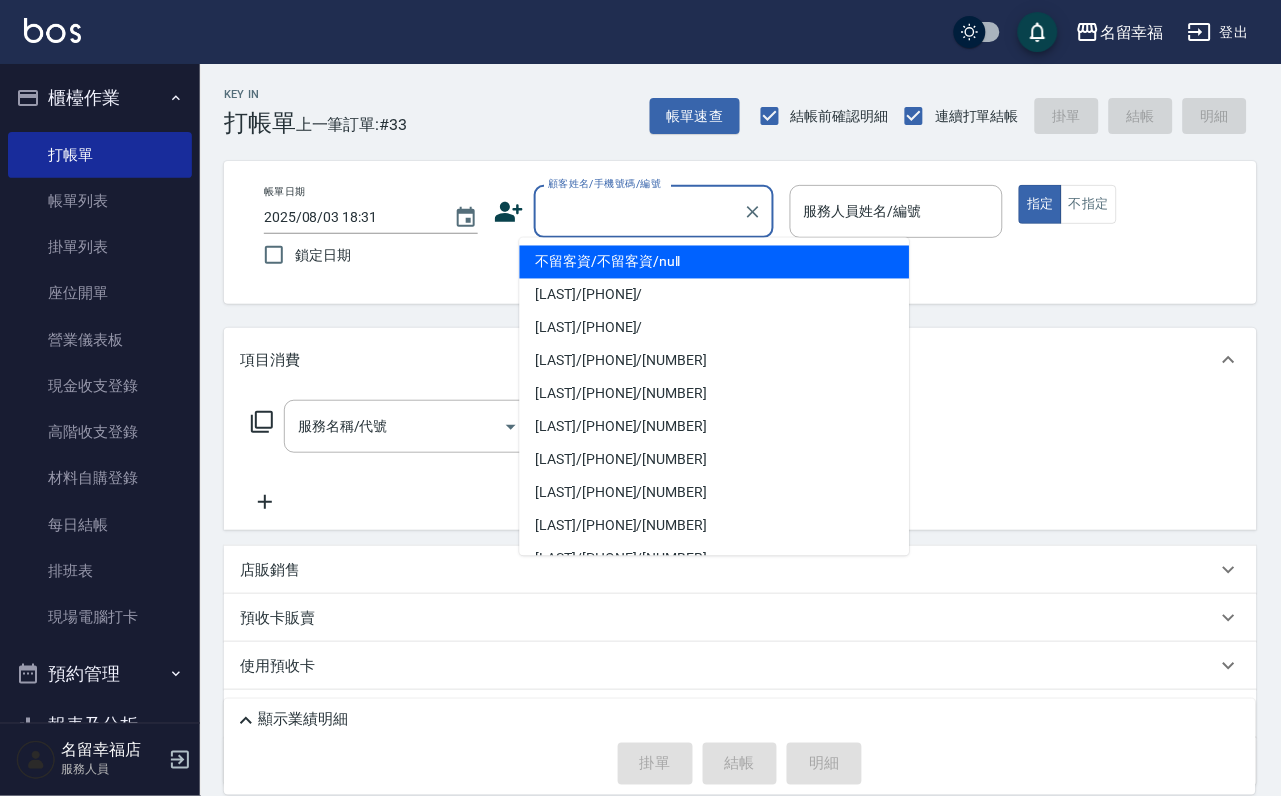click on "顧客姓名/手機號碼/編號" at bounding box center (639, 211) 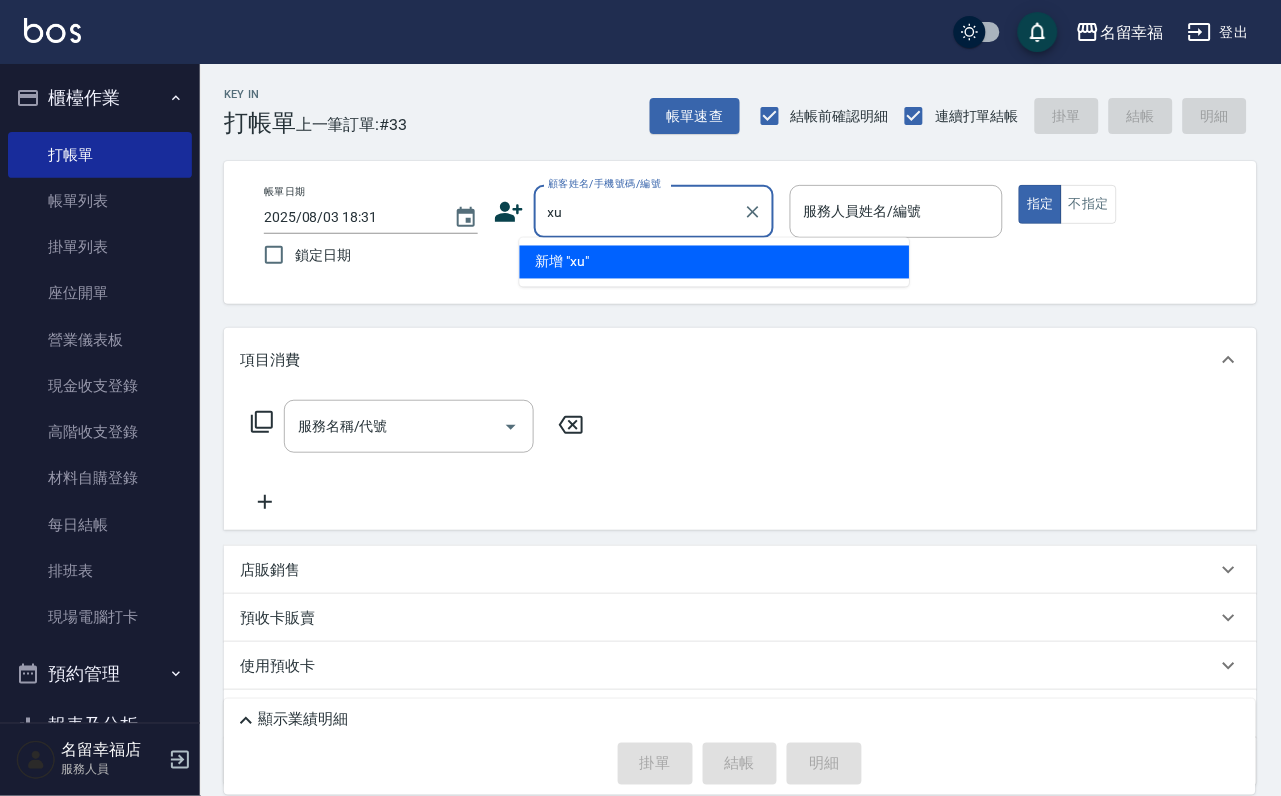 type on "x" 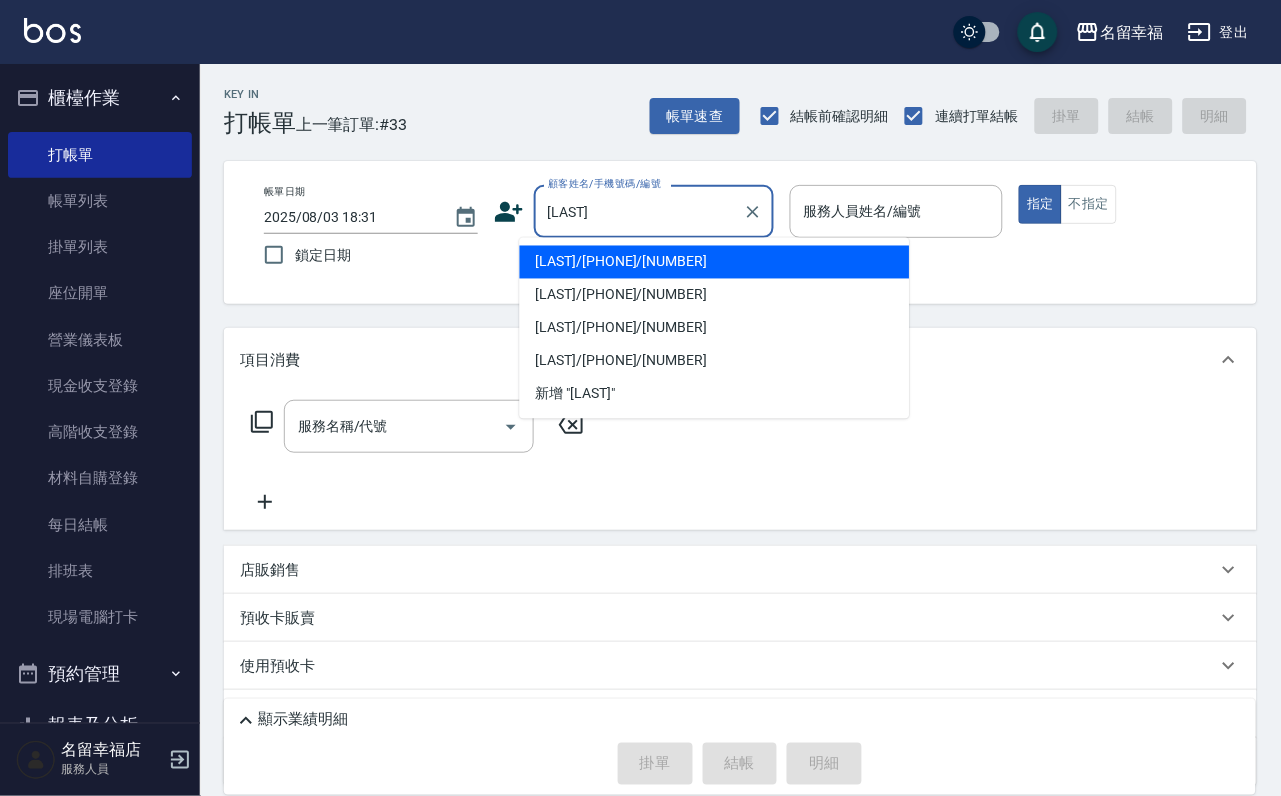 click on "[LAST]/[PHONE]/[NUMBER]" at bounding box center [715, 262] 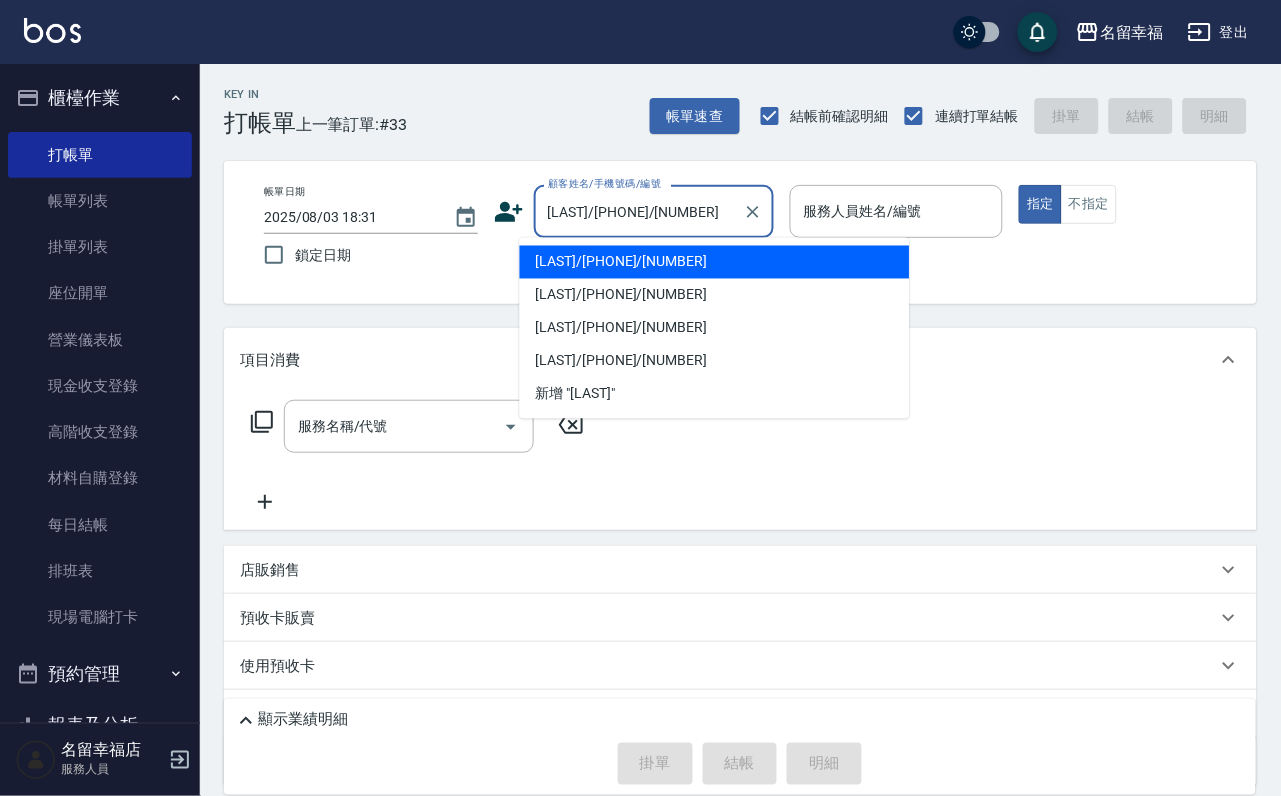 type on "[LAST]-[NUMBER]" 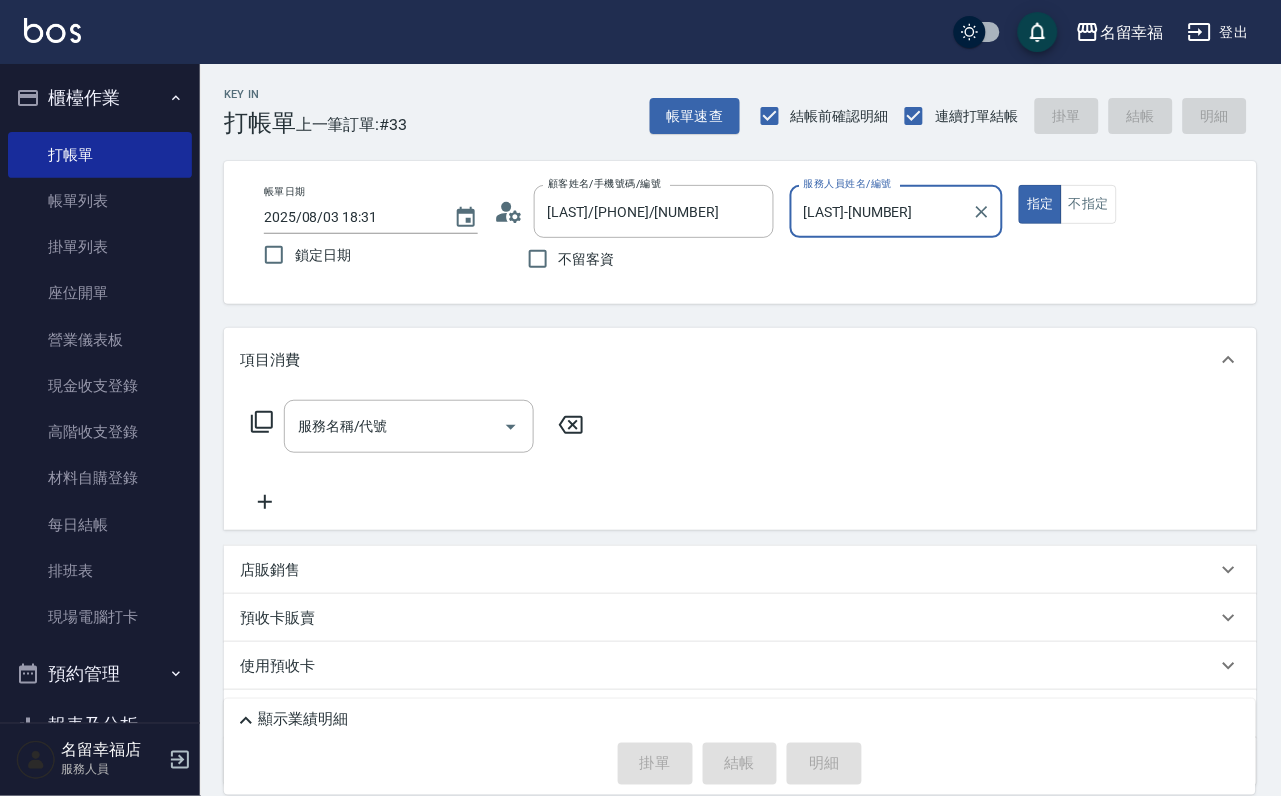 click 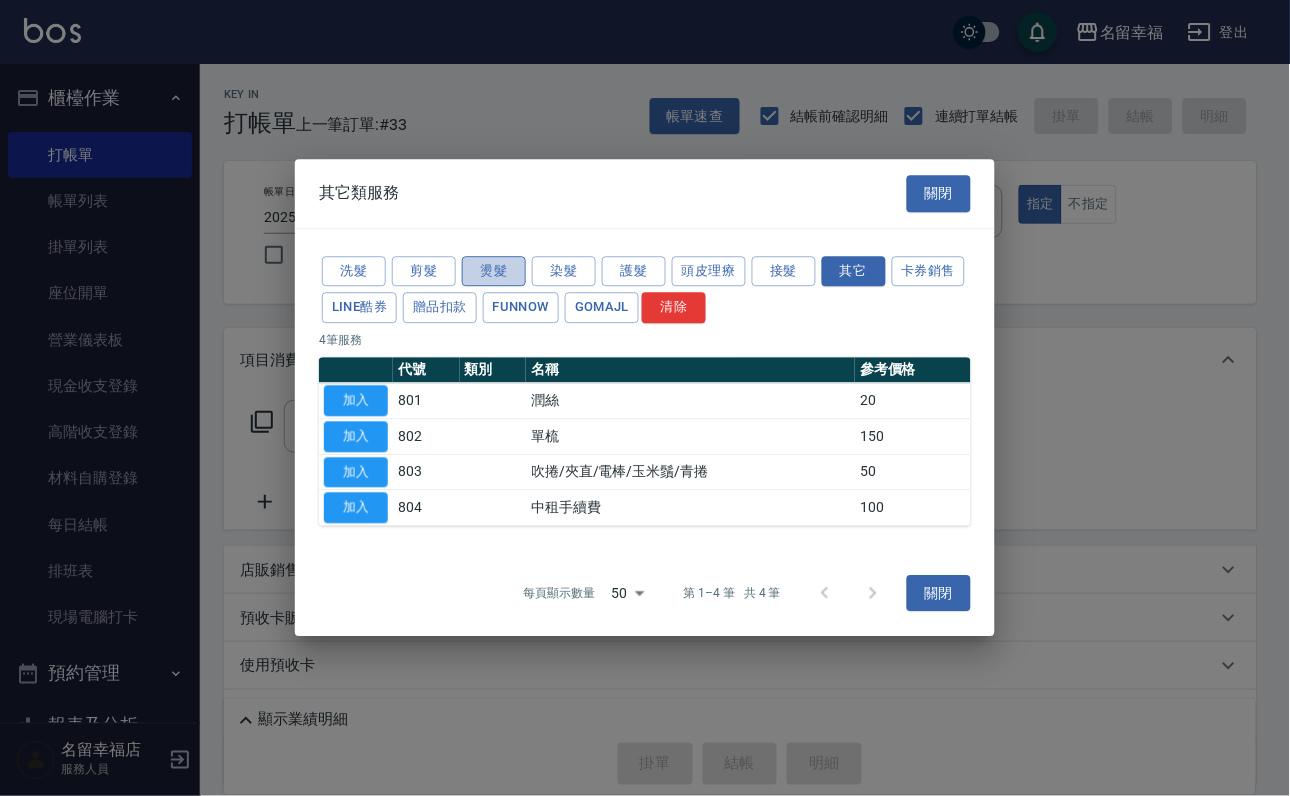 click on "燙髮" at bounding box center (494, 271) 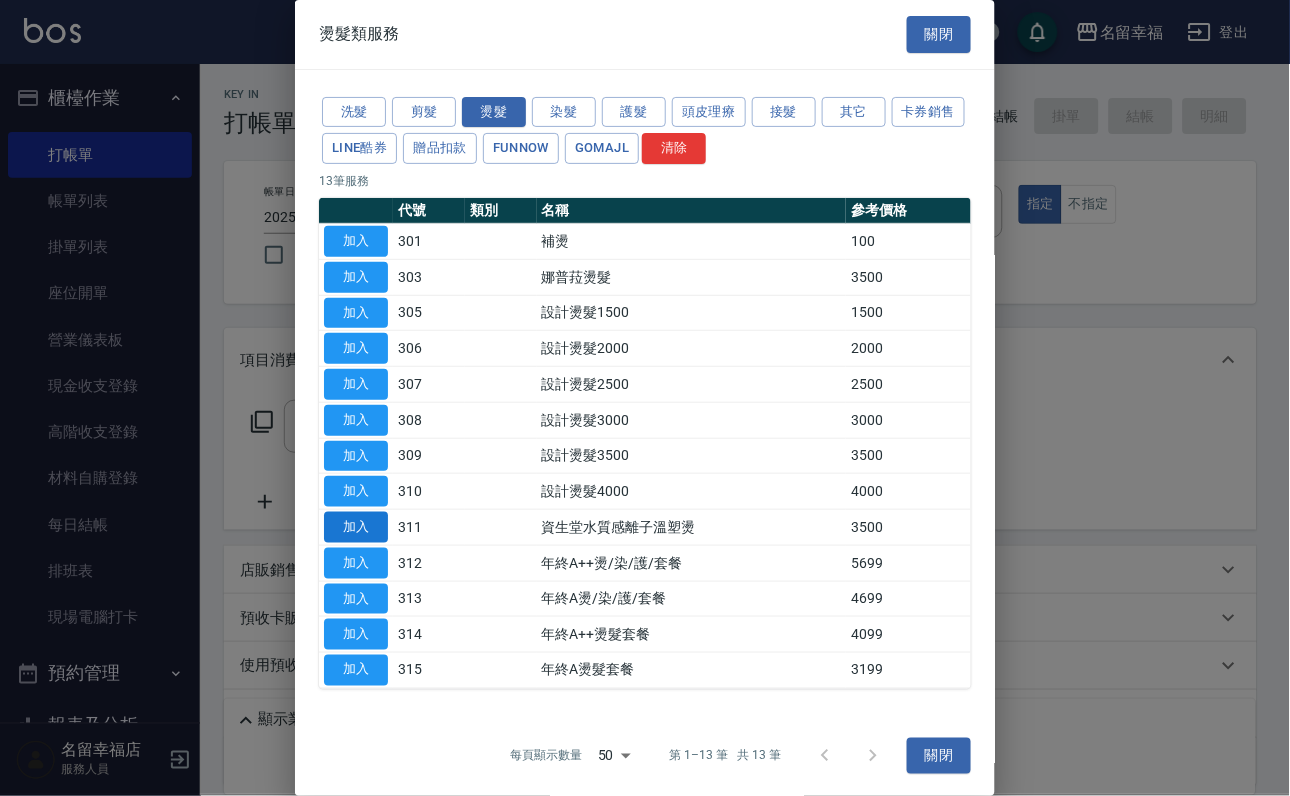 click on "加入" at bounding box center [356, 527] 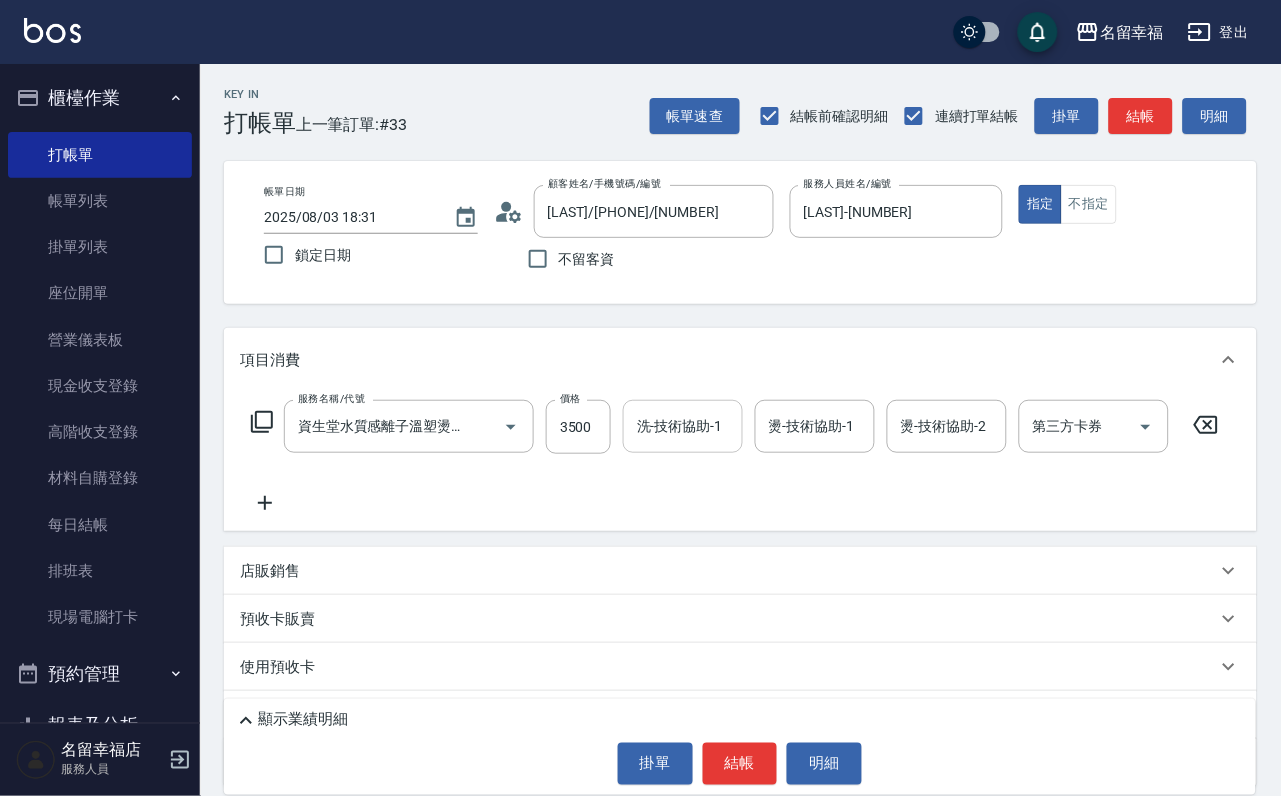 click on "洗-技術協助-1" at bounding box center [683, 426] 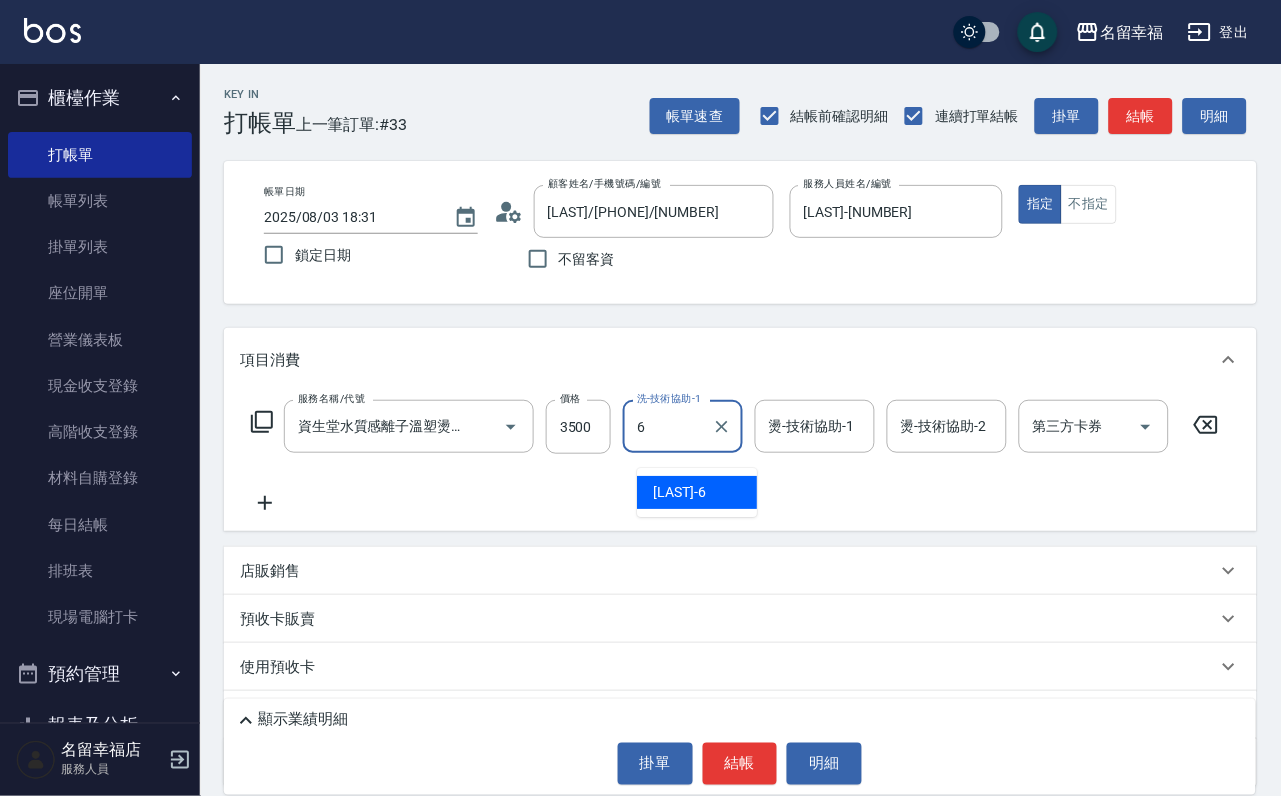 type on "[LAST]-[NUMBER]" 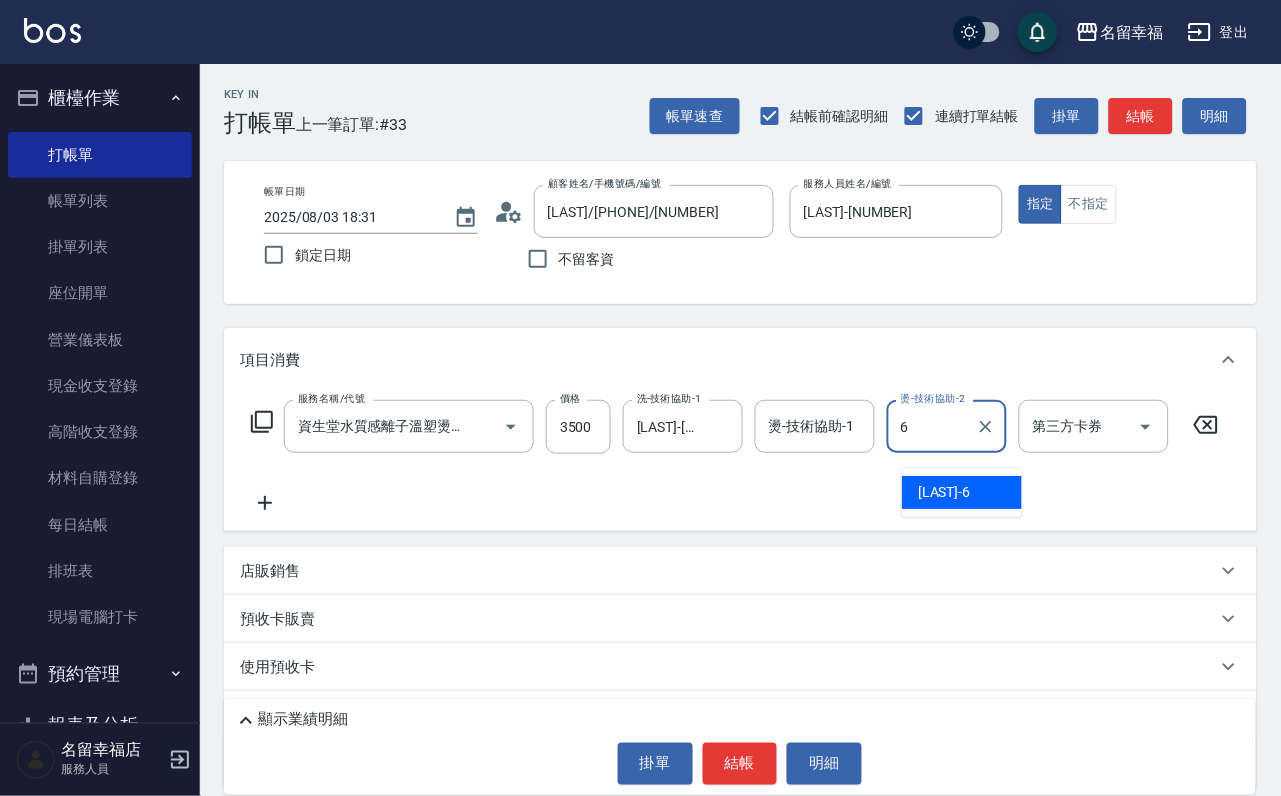 type on "[LAST]-[NUMBER]" 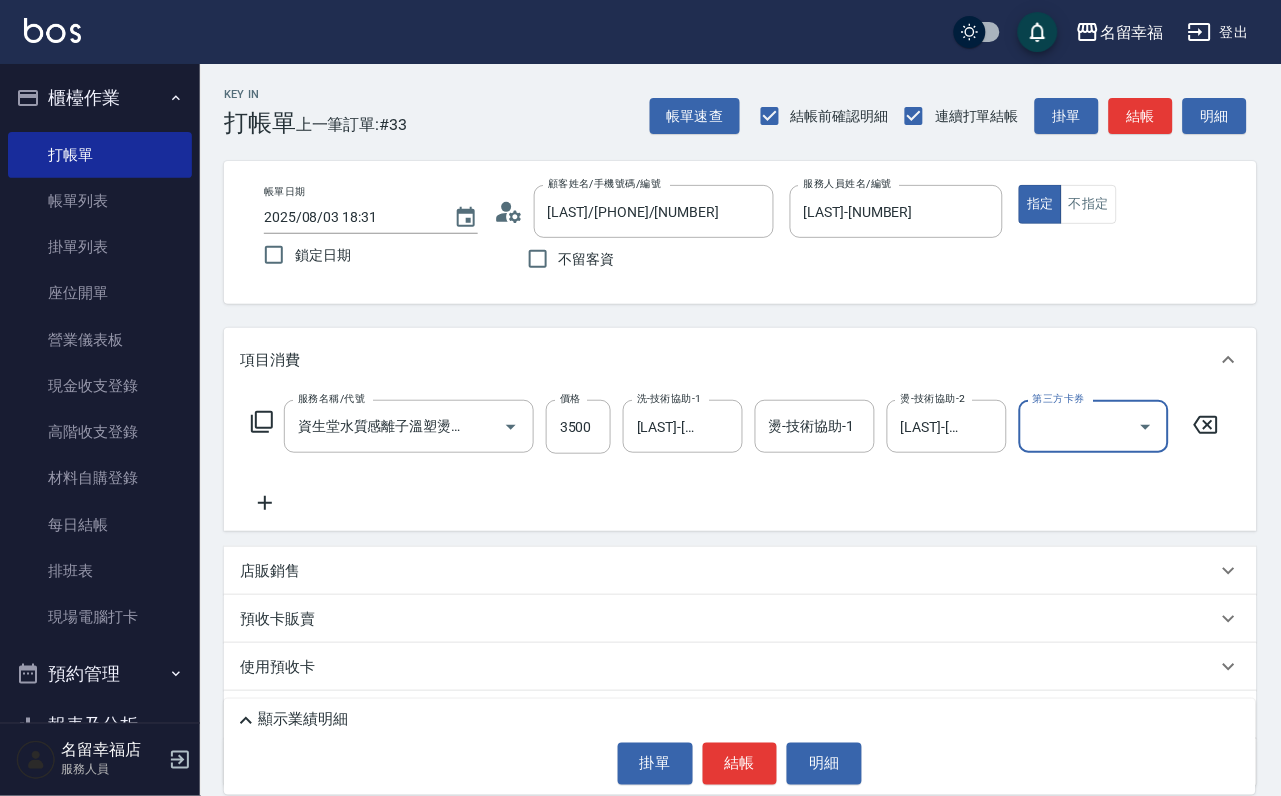 click 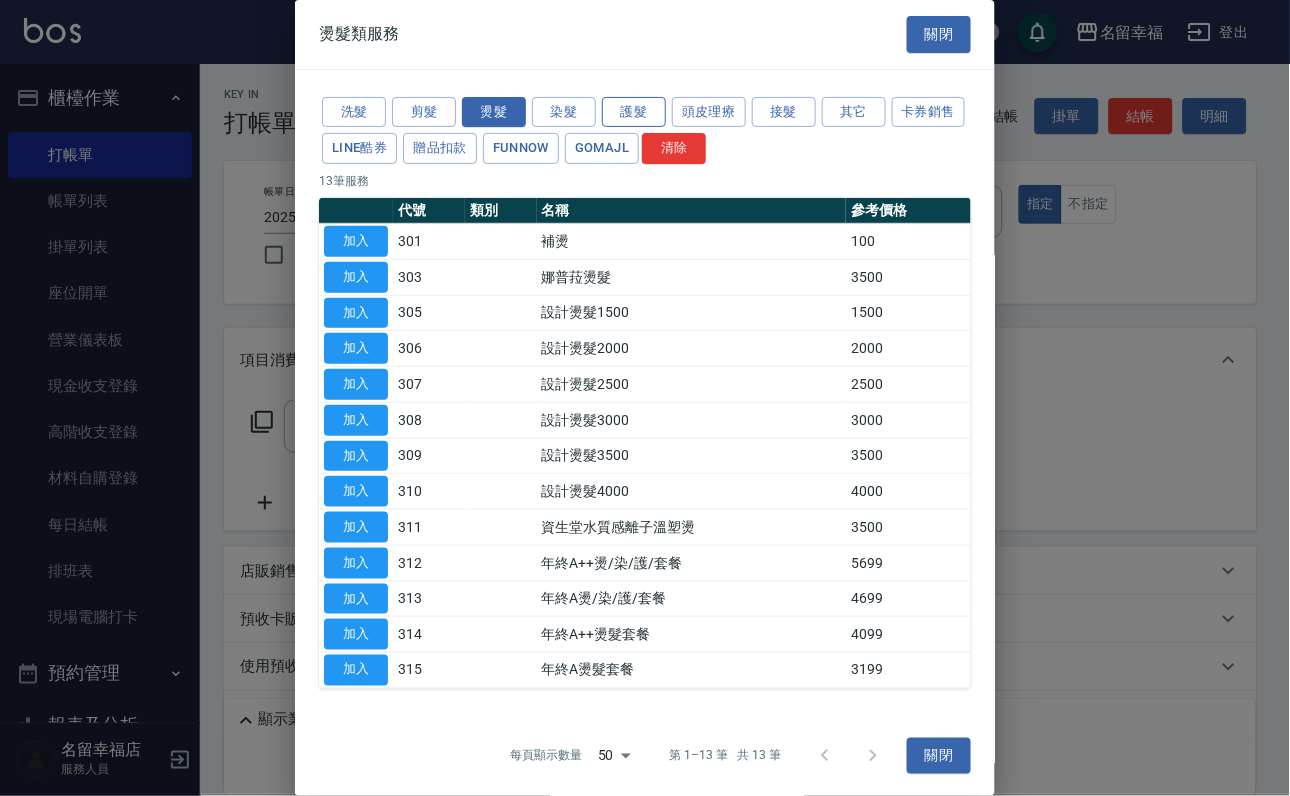 click on "護髮" at bounding box center (634, 112) 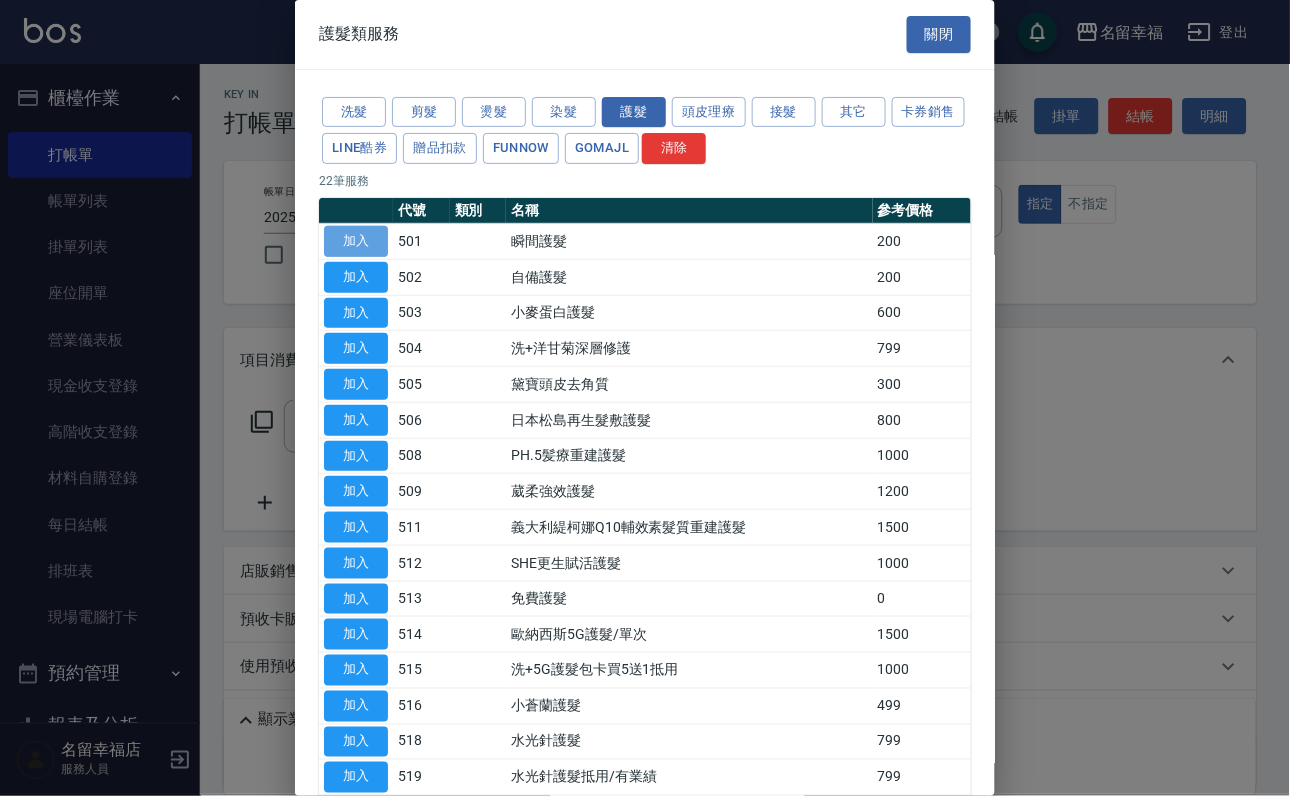 click on "加入" at bounding box center (356, 241) 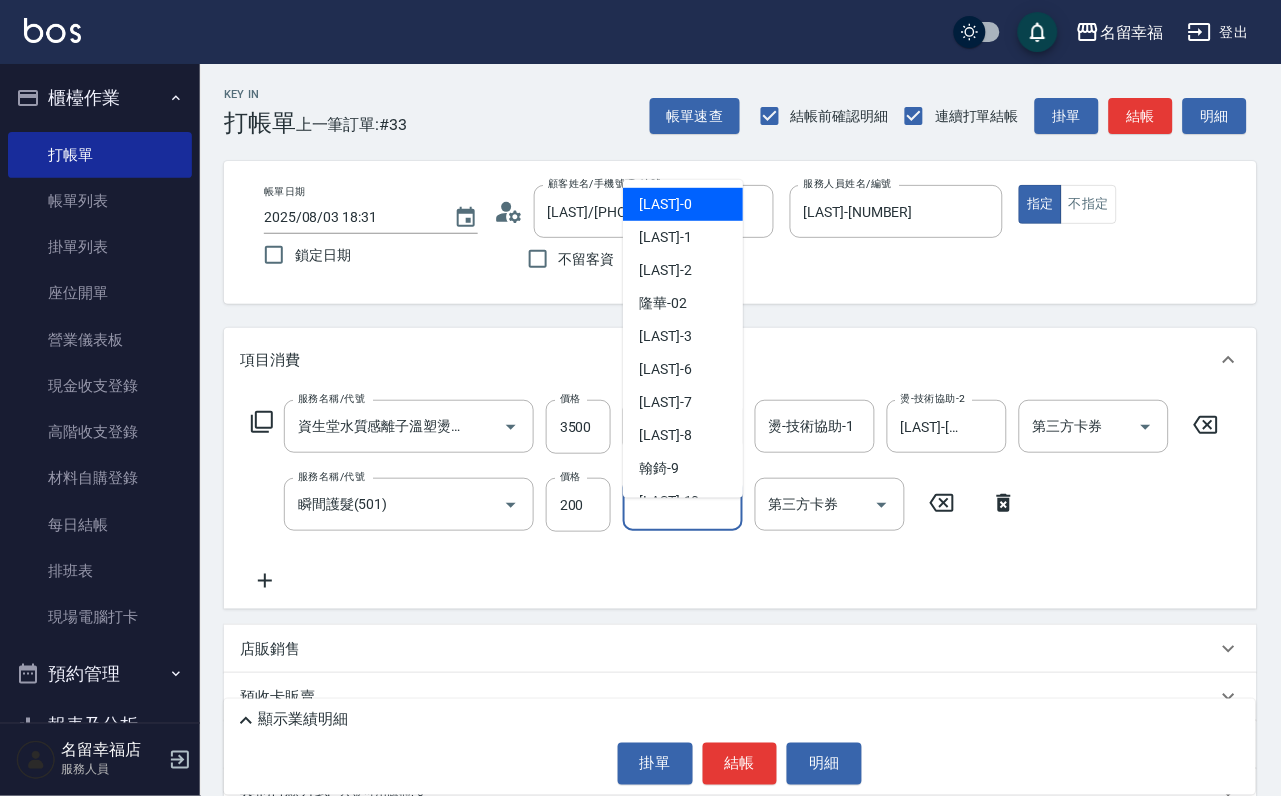 click on "護-技術協助-1" at bounding box center [683, 504] 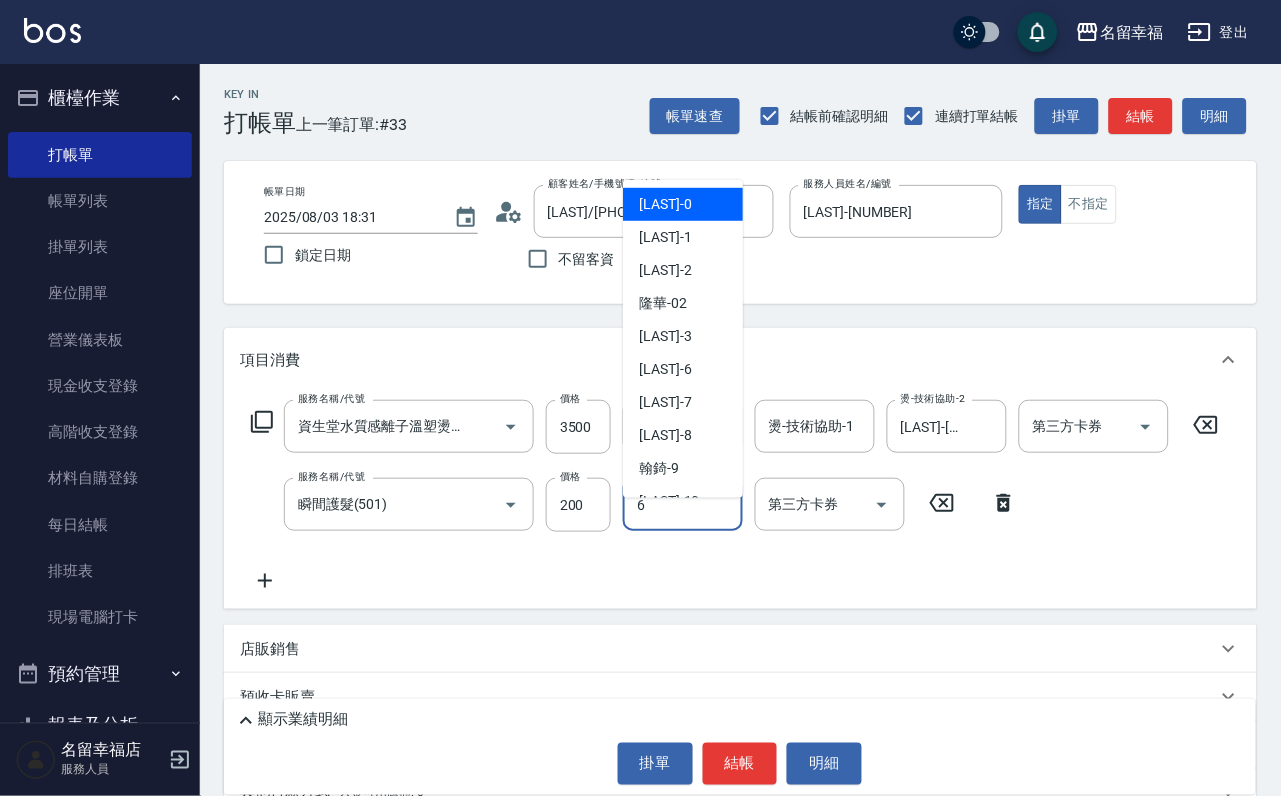 type on "[LAST]-[NUMBER]" 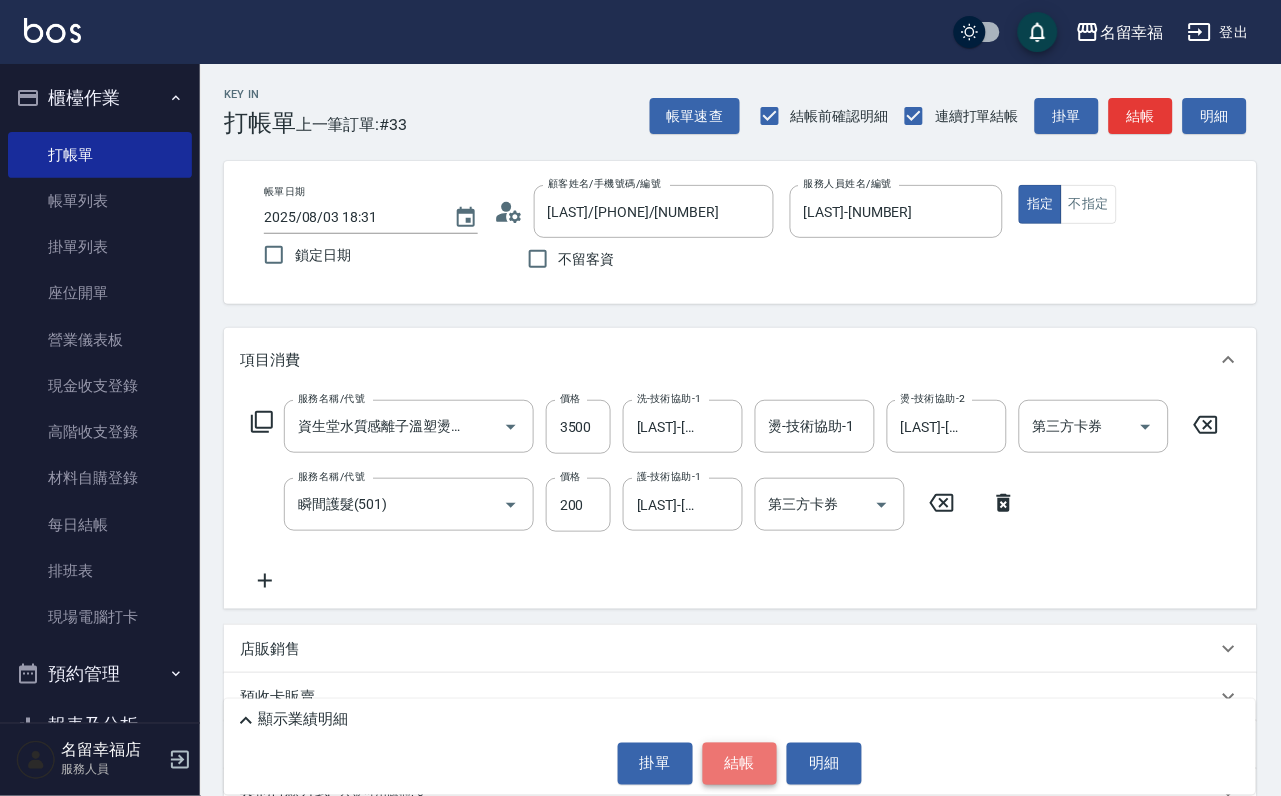 click on "結帳" at bounding box center [740, 764] 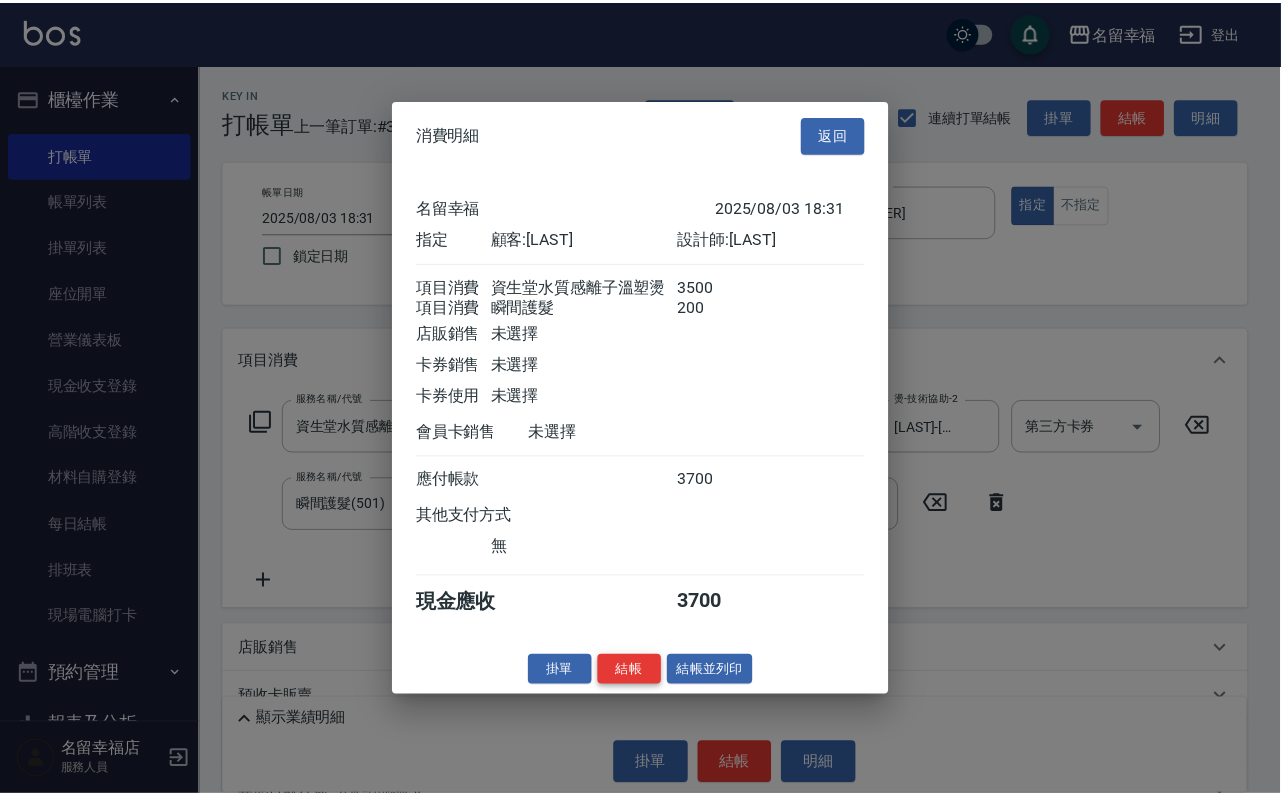 scroll, scrollTop: 322, scrollLeft: 0, axis: vertical 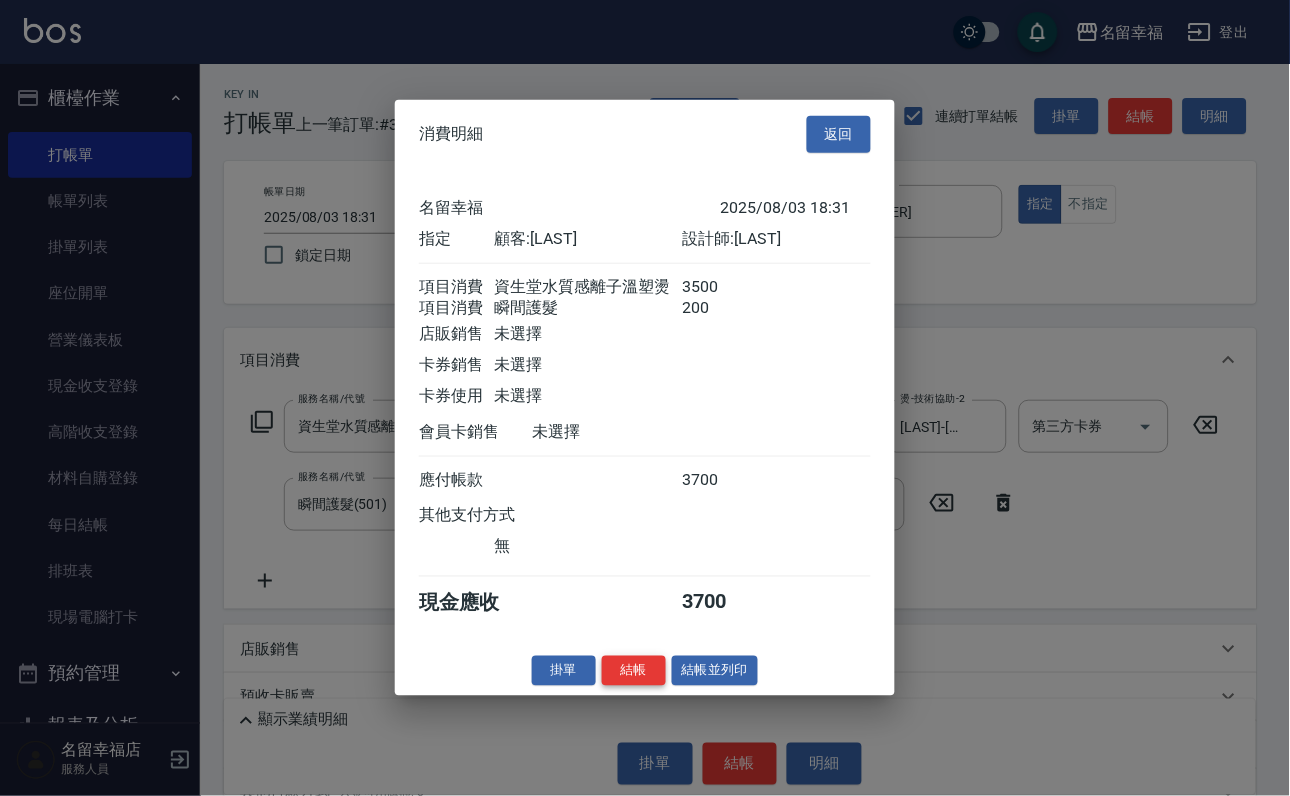 click on "結帳" at bounding box center [634, 670] 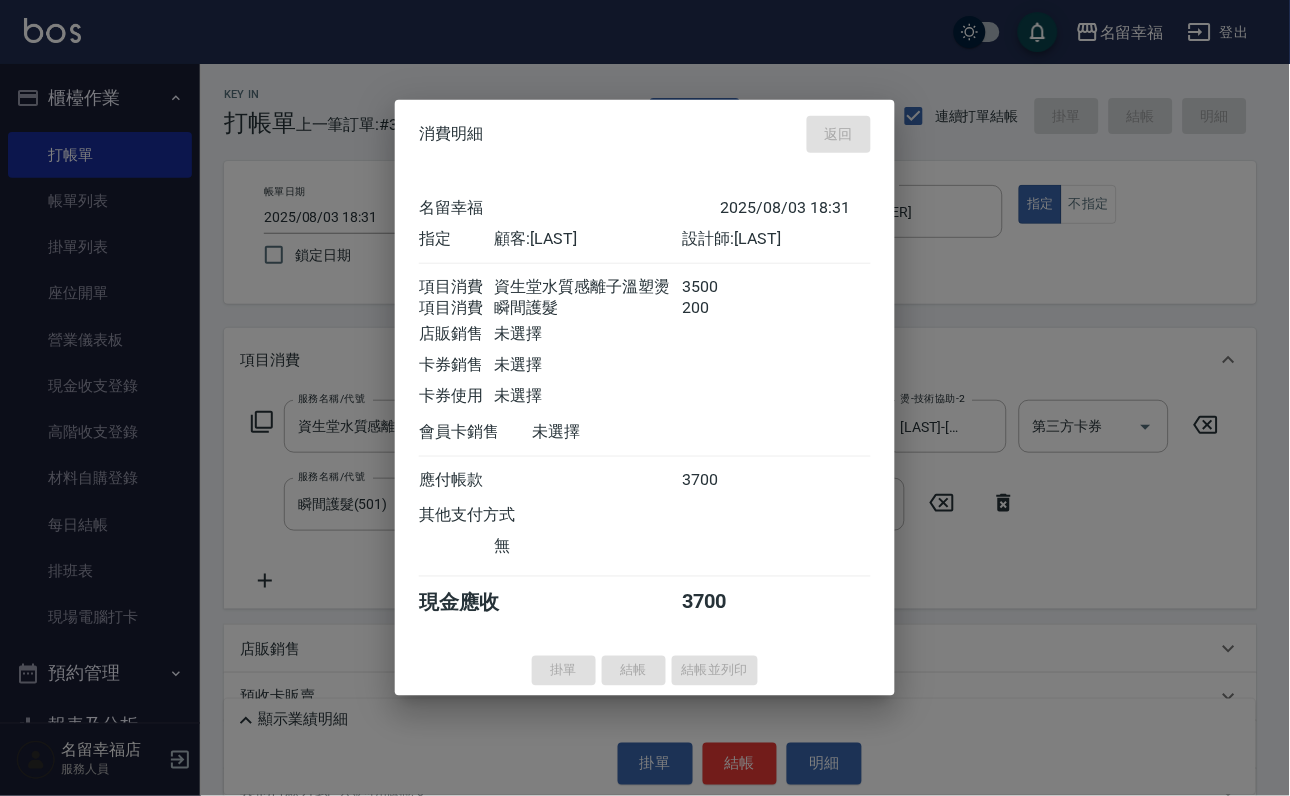 type 